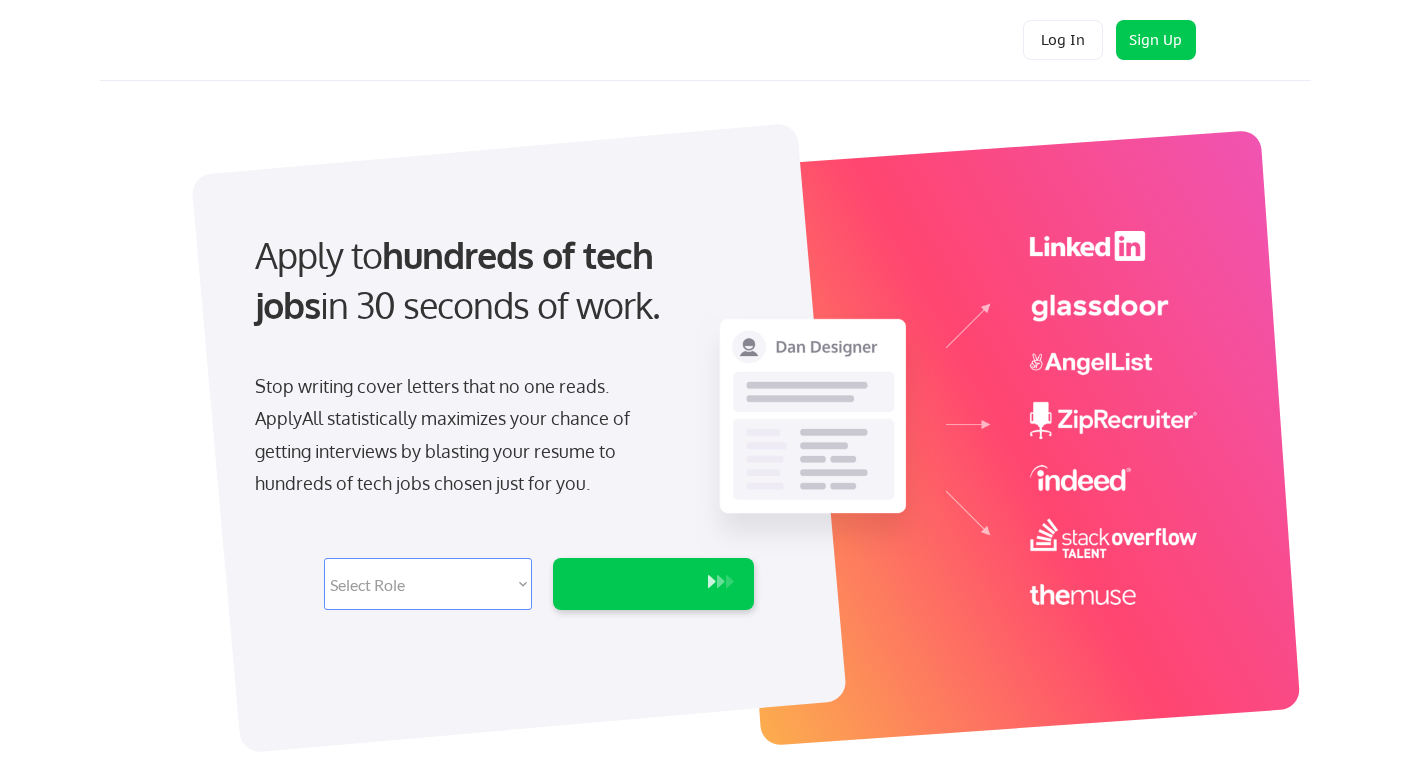 scroll, scrollTop: 0, scrollLeft: 0, axis: both 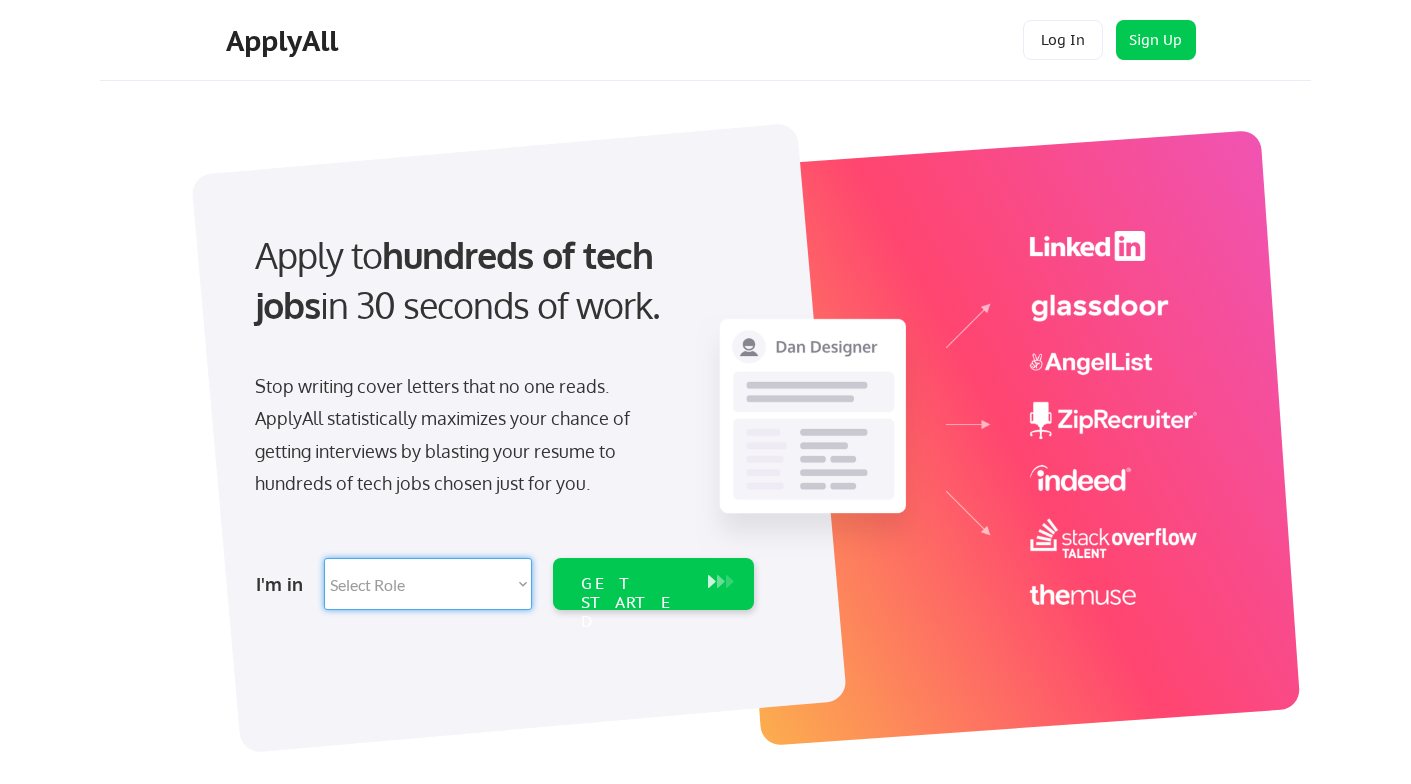click on "Select Role Software Engineering Product Management Customer Success Sales UI/UX/Product Design Technical Project/Program Mgmt Marketing & Growth Data HR/Recruiting IT/Cybersecurity Tech Finance/Ops/Strategy Customer Support" at bounding box center (428, 584) 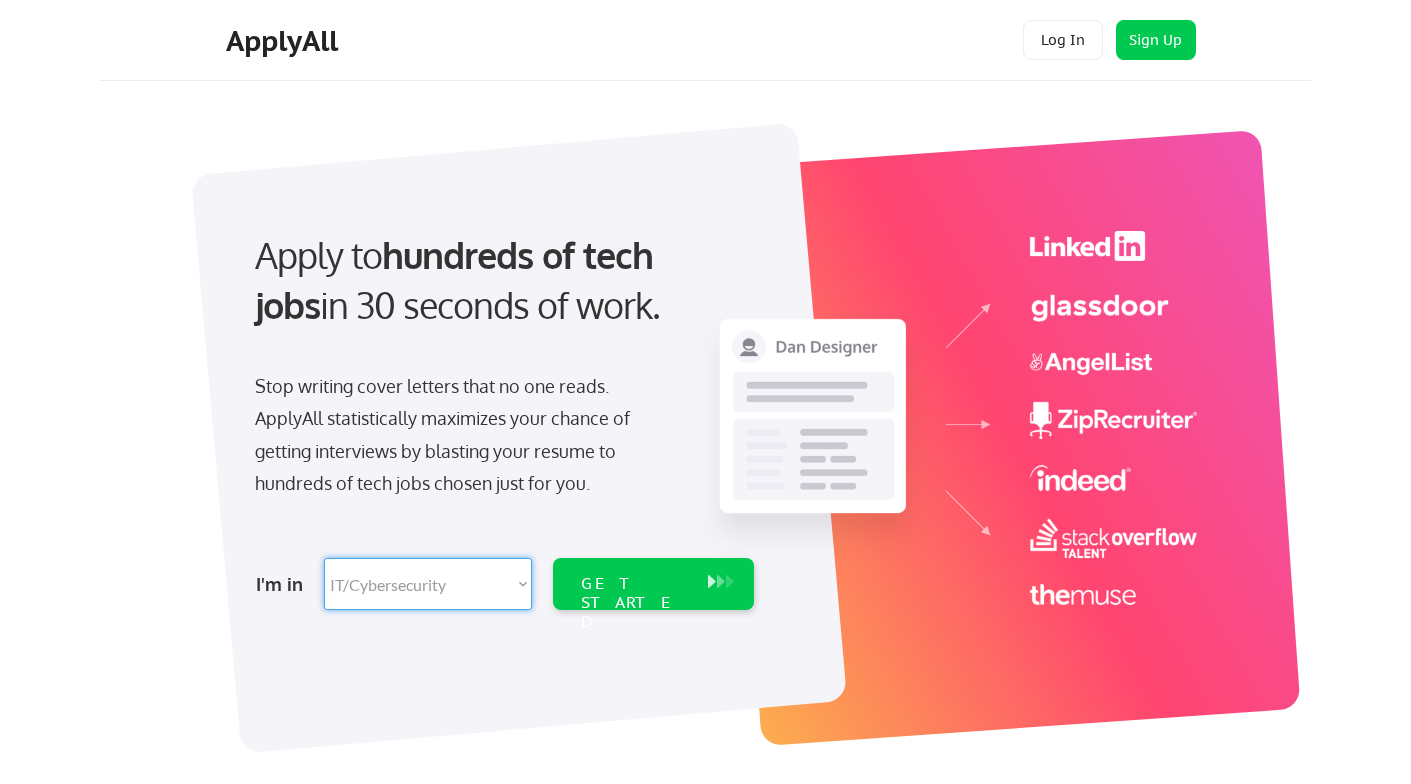 click on "Select Role Software Engineering Product Management Customer Success Sales UI/UX/Product Design Technical Project/Program Mgmt Marketing & Growth Data HR/Recruiting IT/Cybersecurity Tech Finance/Ops/Strategy Customer Support" at bounding box center [428, 584] 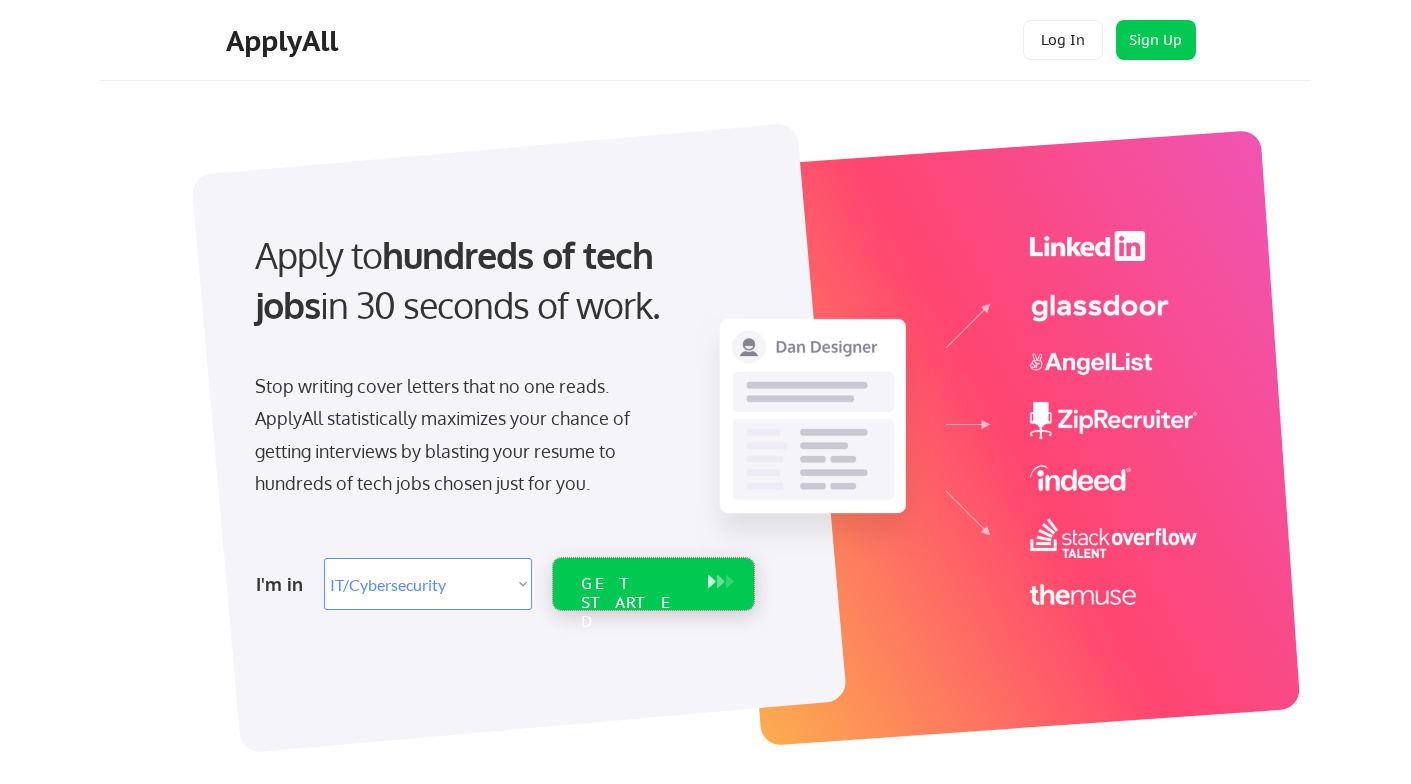 click on "GET STARTED" at bounding box center [634, 603] 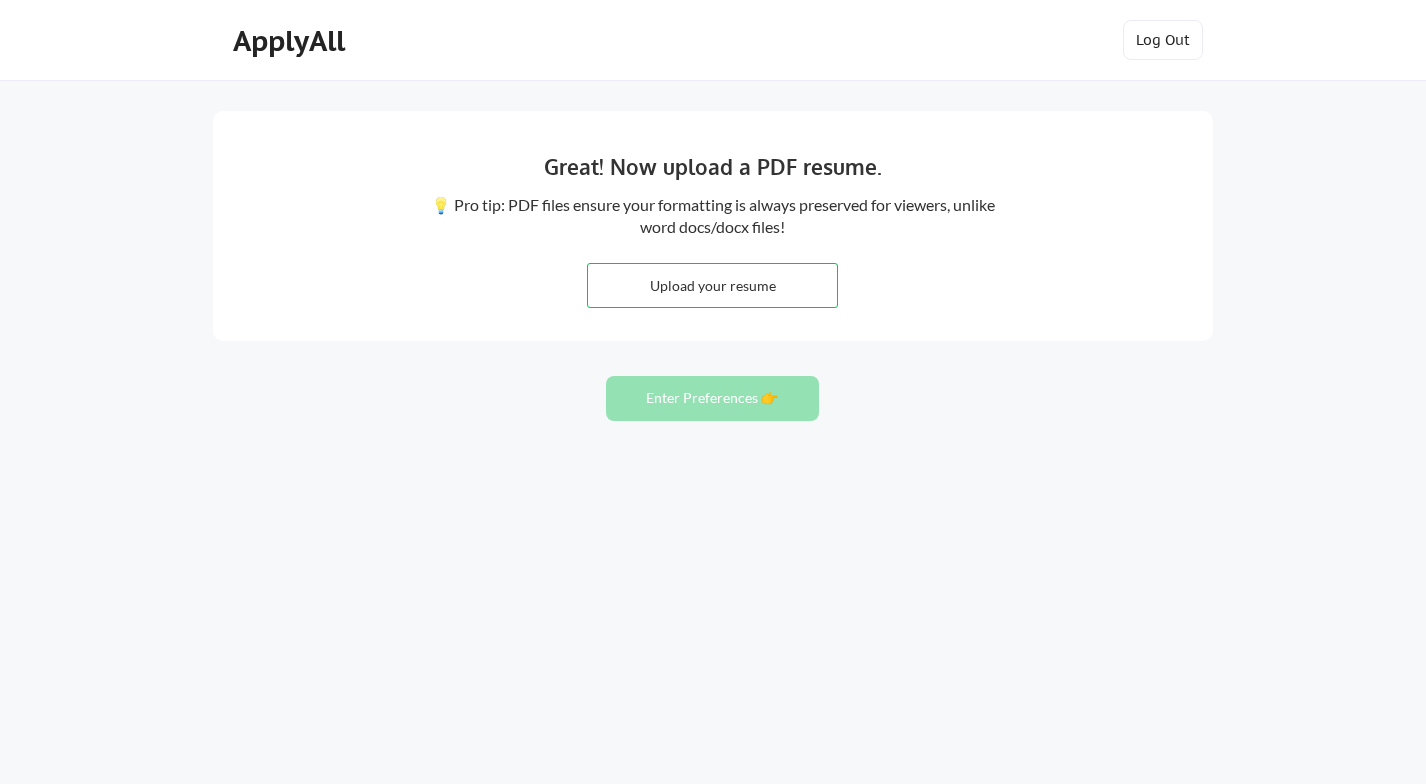 scroll, scrollTop: 0, scrollLeft: 0, axis: both 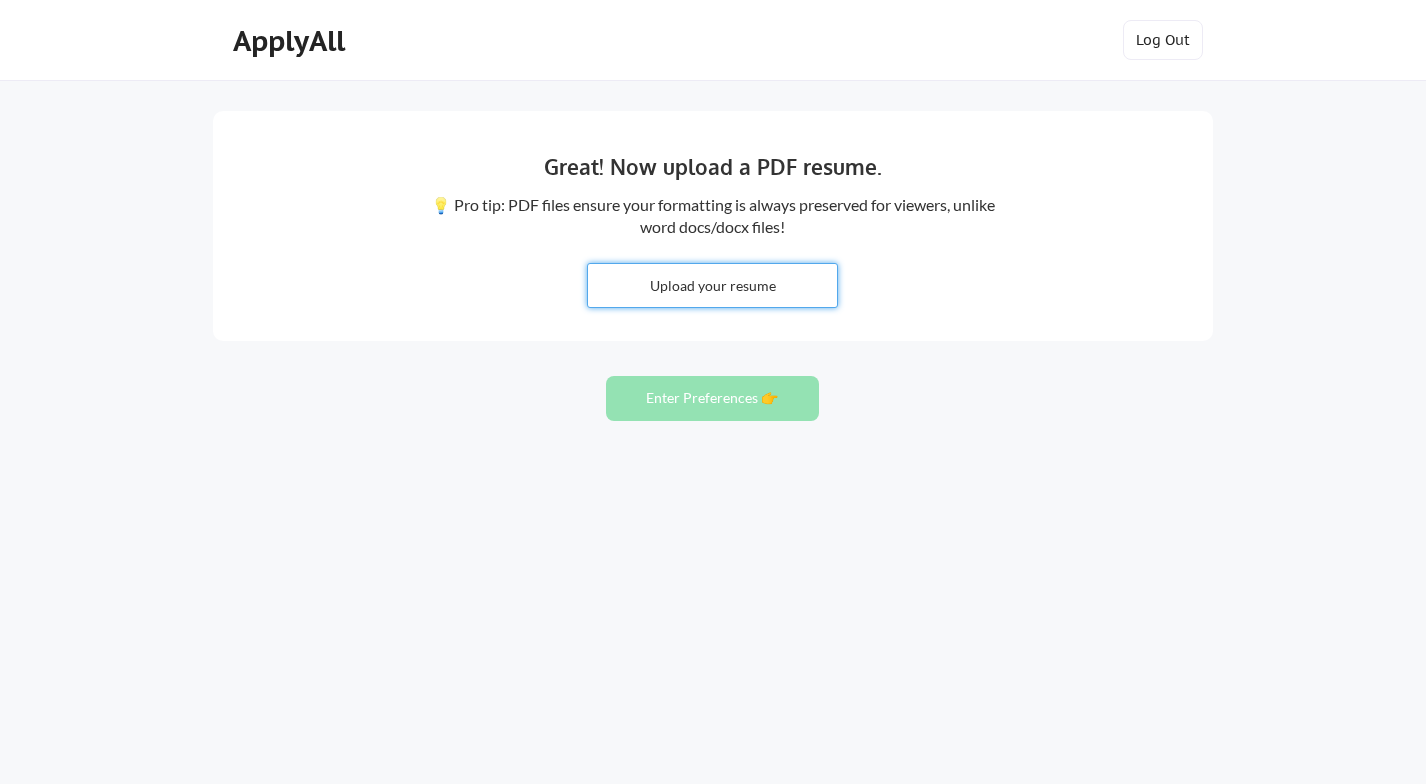 type on "C:\fakepath\Godfrey Chatira - Curriculum Vitae.pdf" 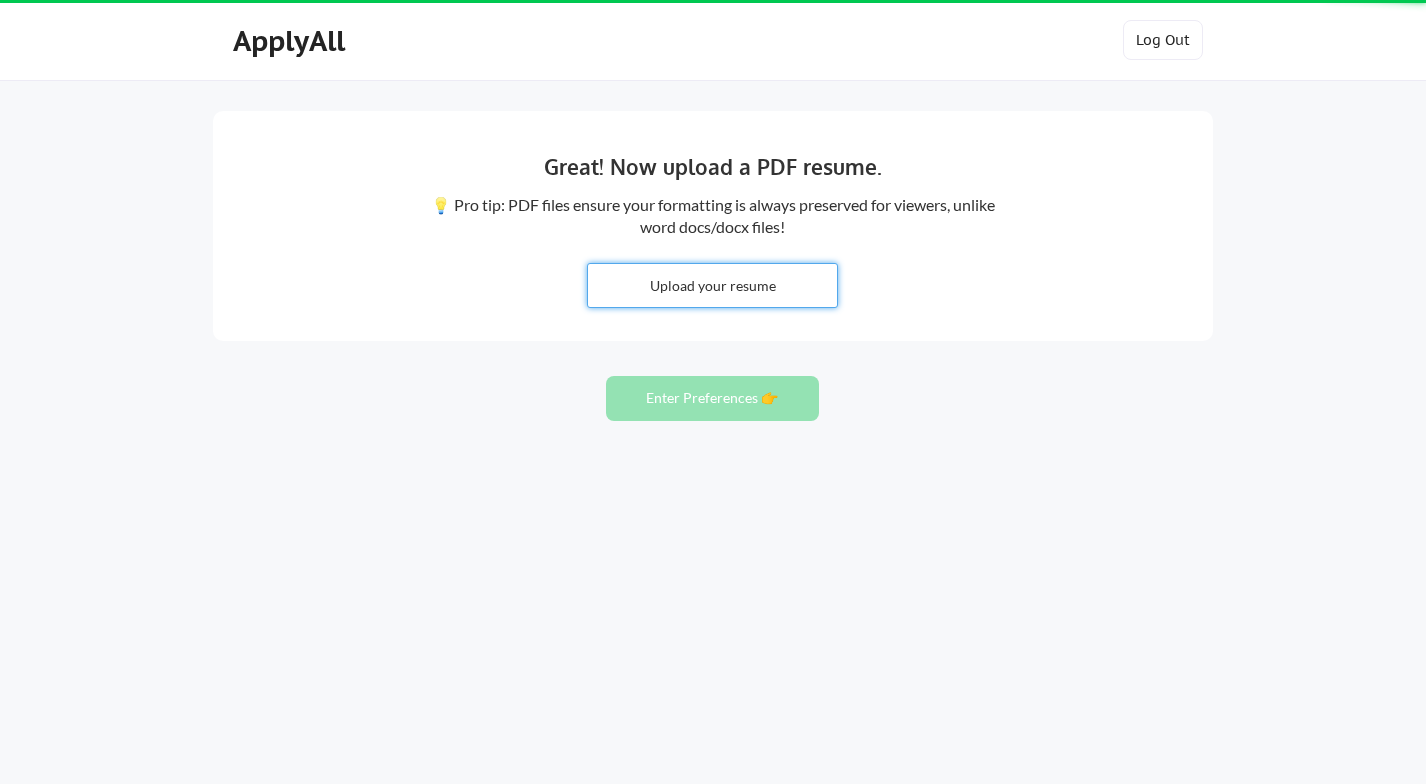 type 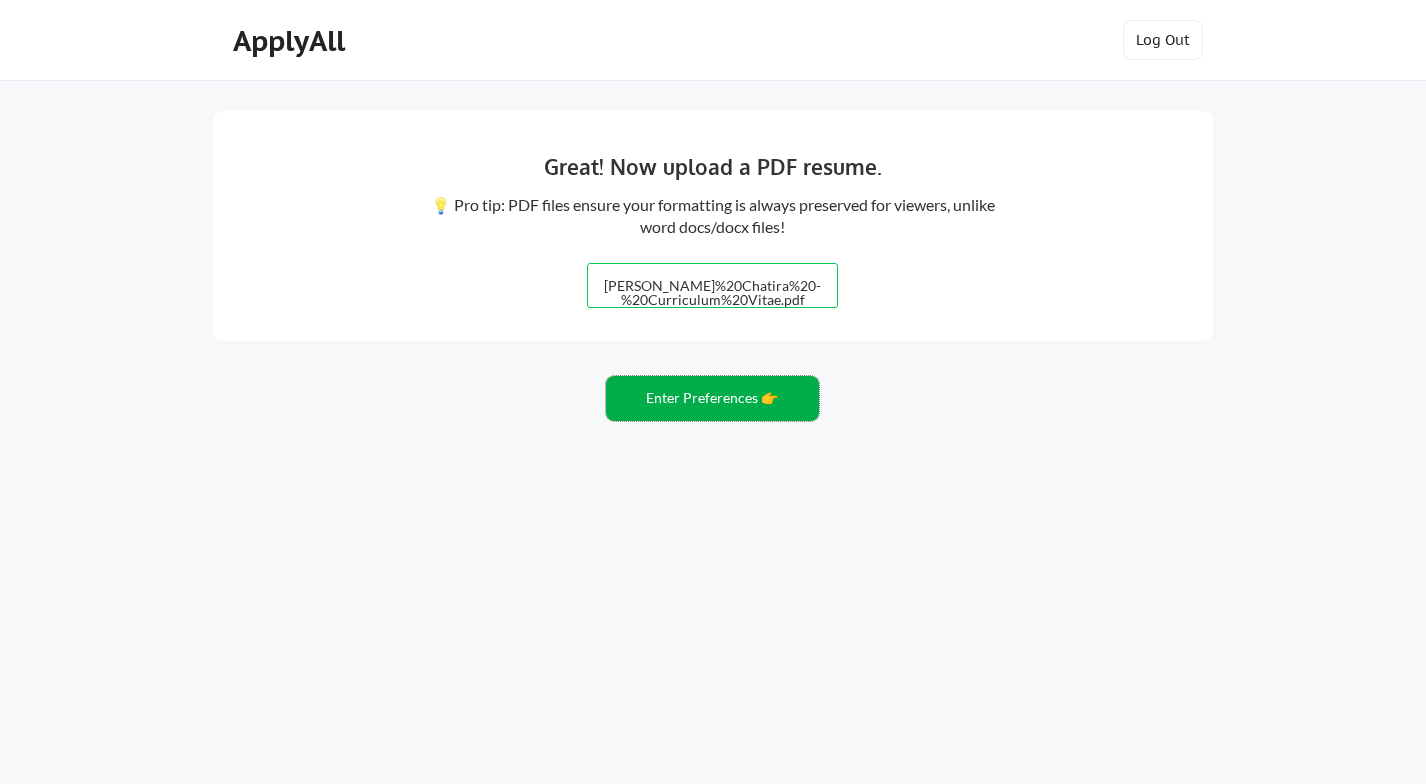 click on "Enter Preferences  👉" at bounding box center (712, 398) 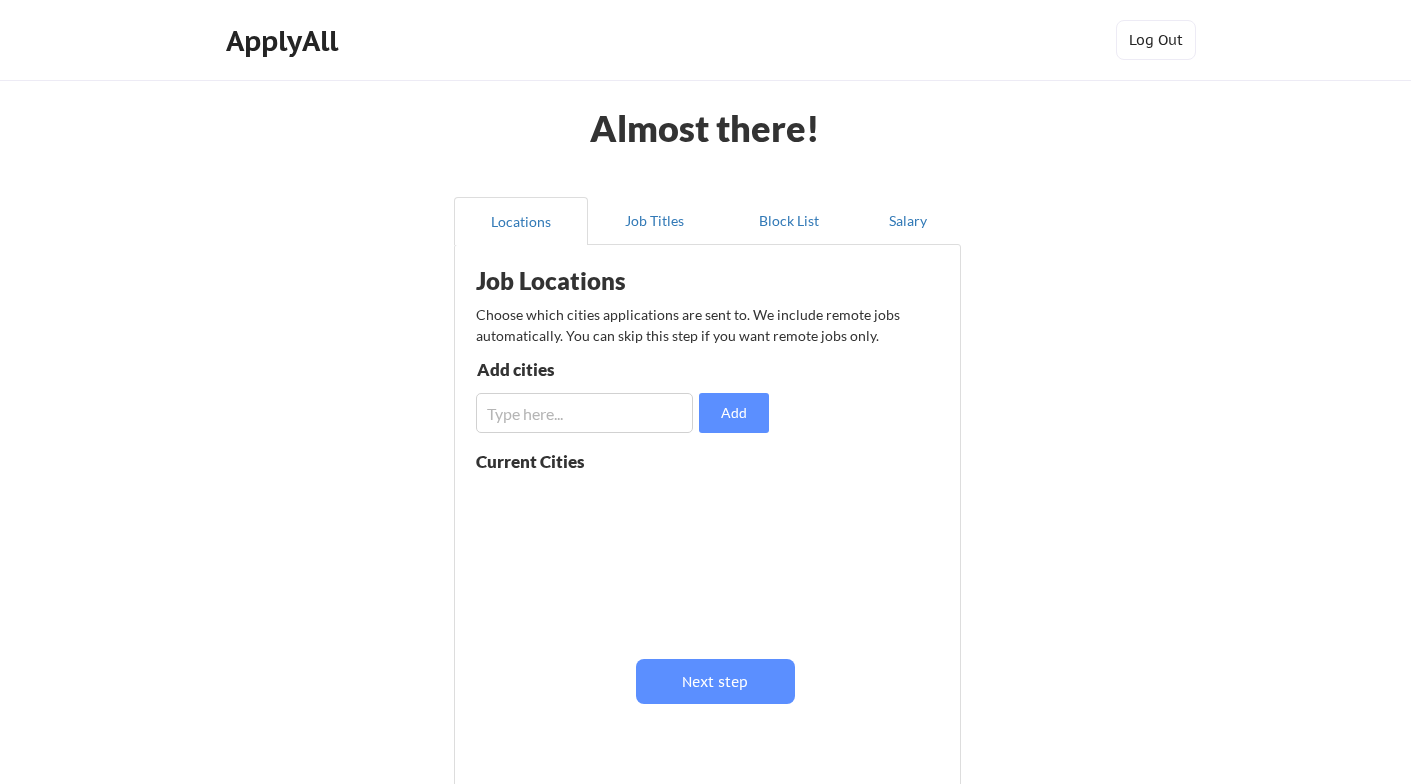 scroll, scrollTop: 0, scrollLeft: 0, axis: both 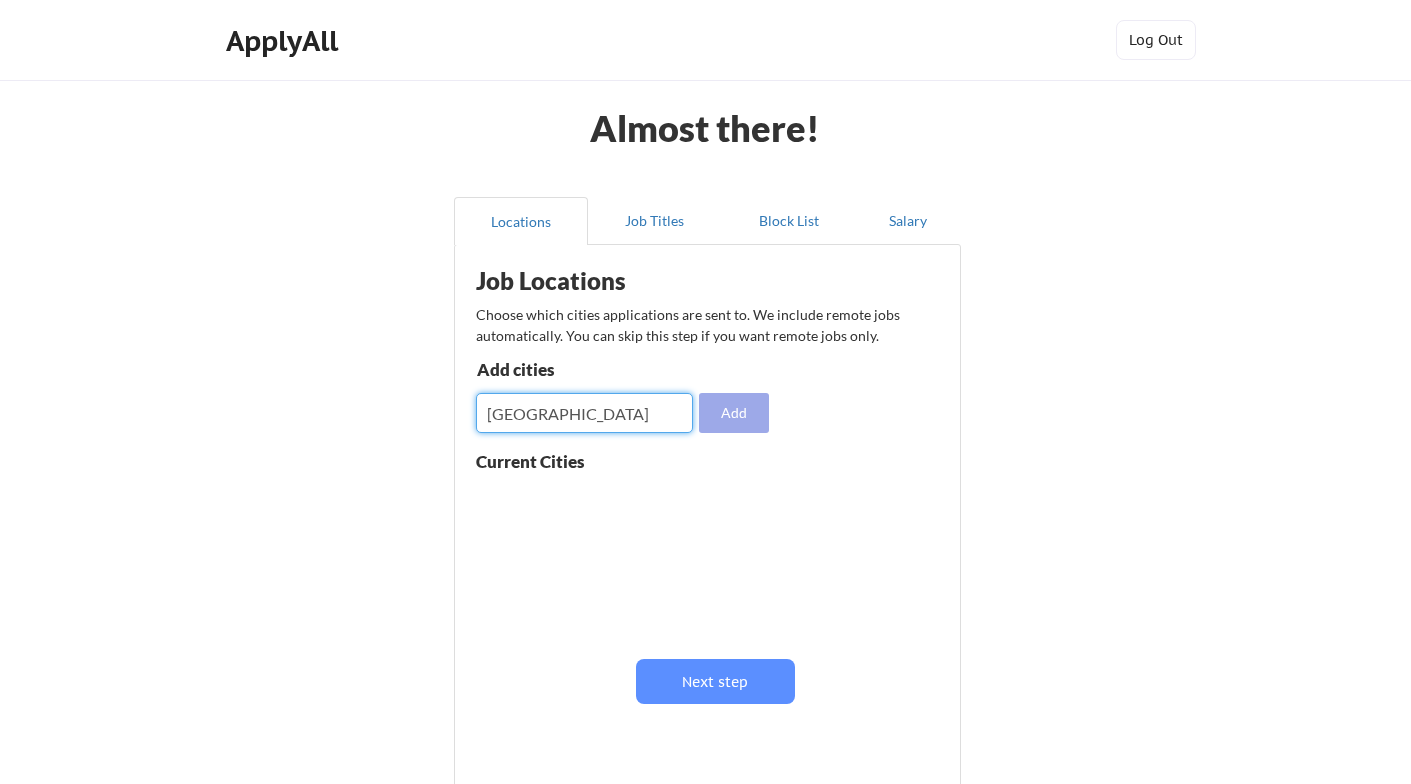 type on "London" 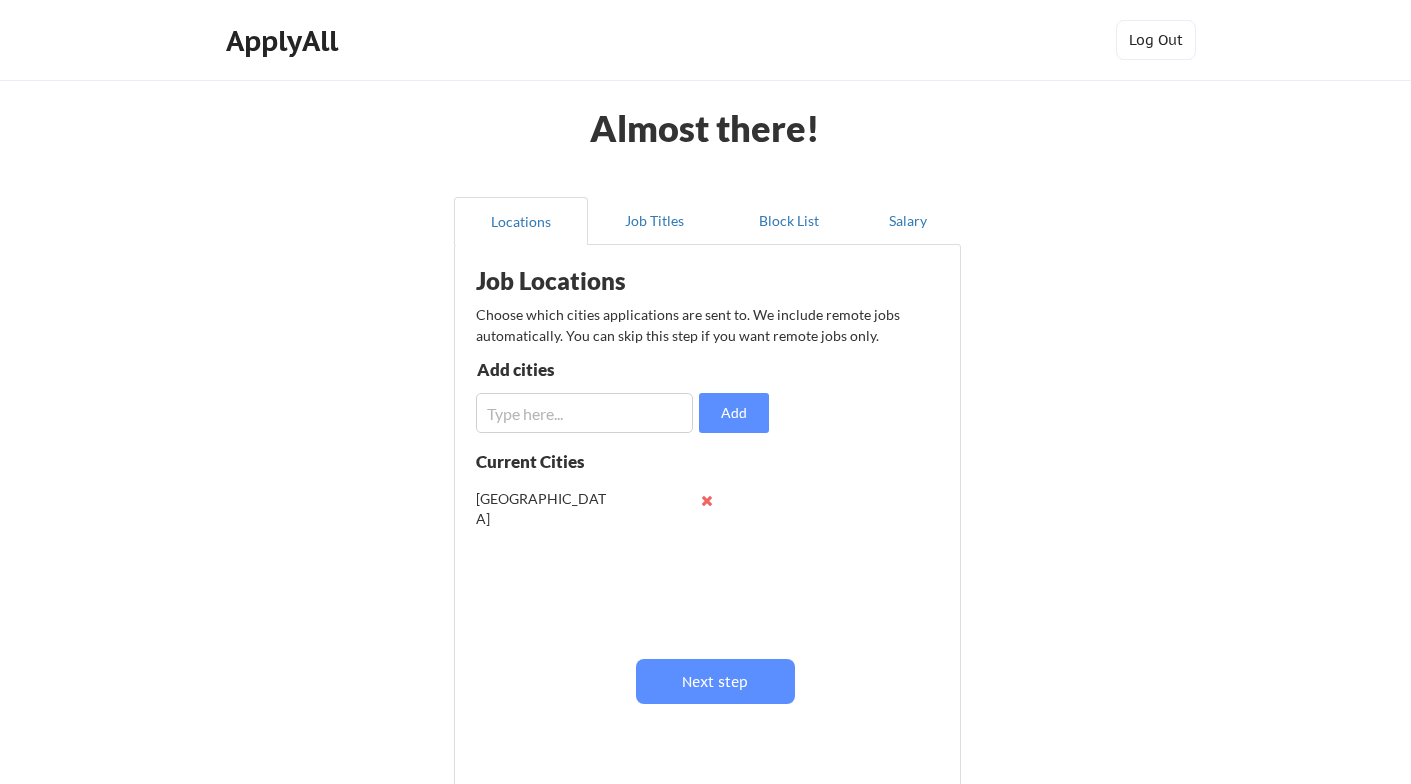 click at bounding box center [584, 413] 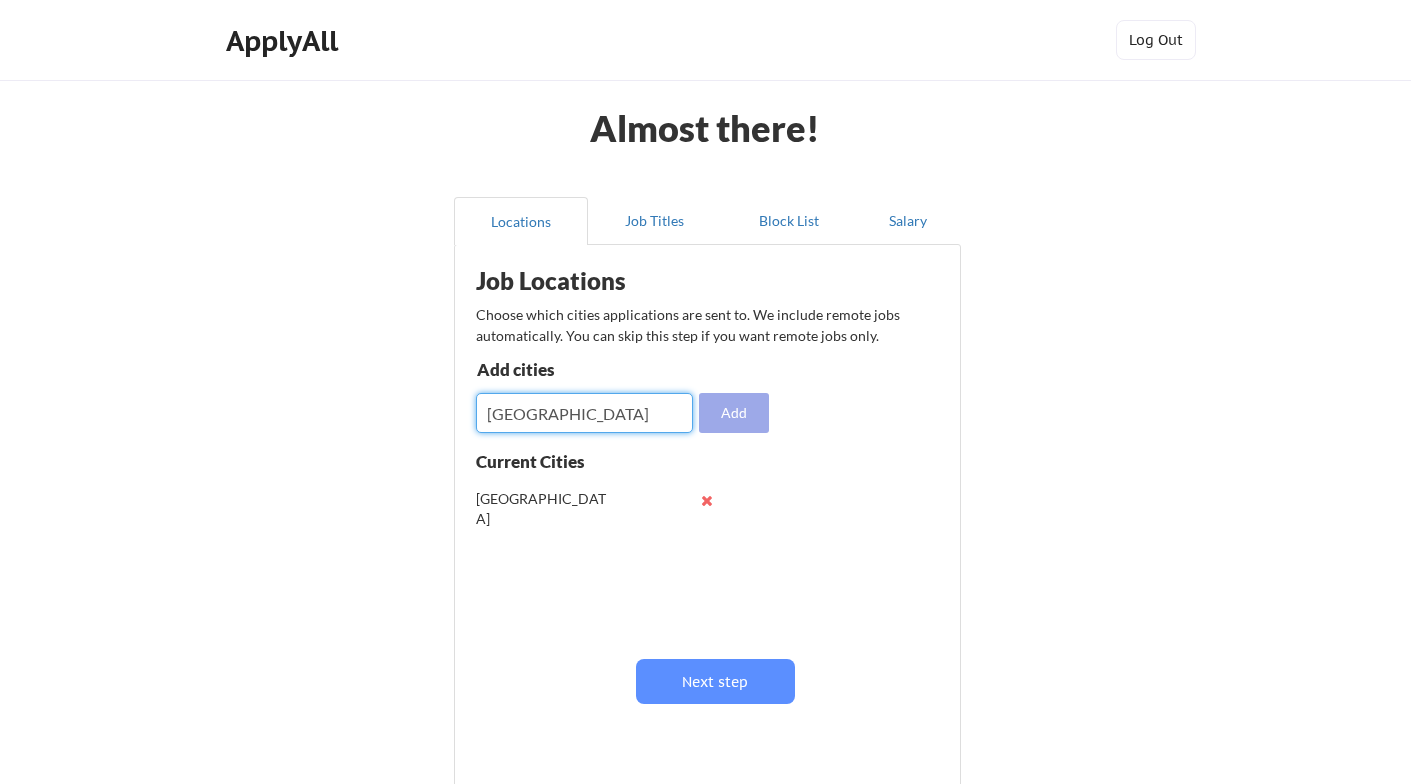 type on "[GEOGRAPHIC_DATA]" 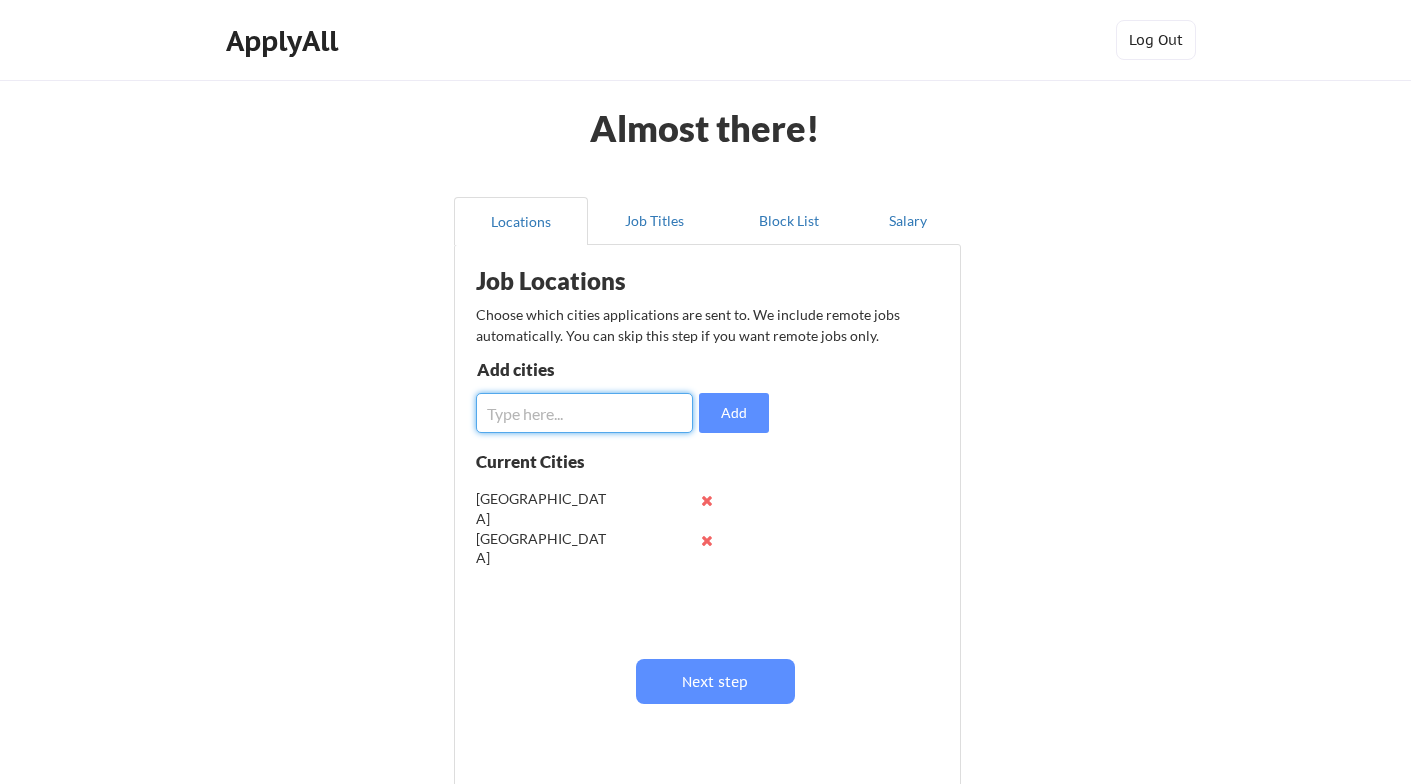 click at bounding box center (584, 413) 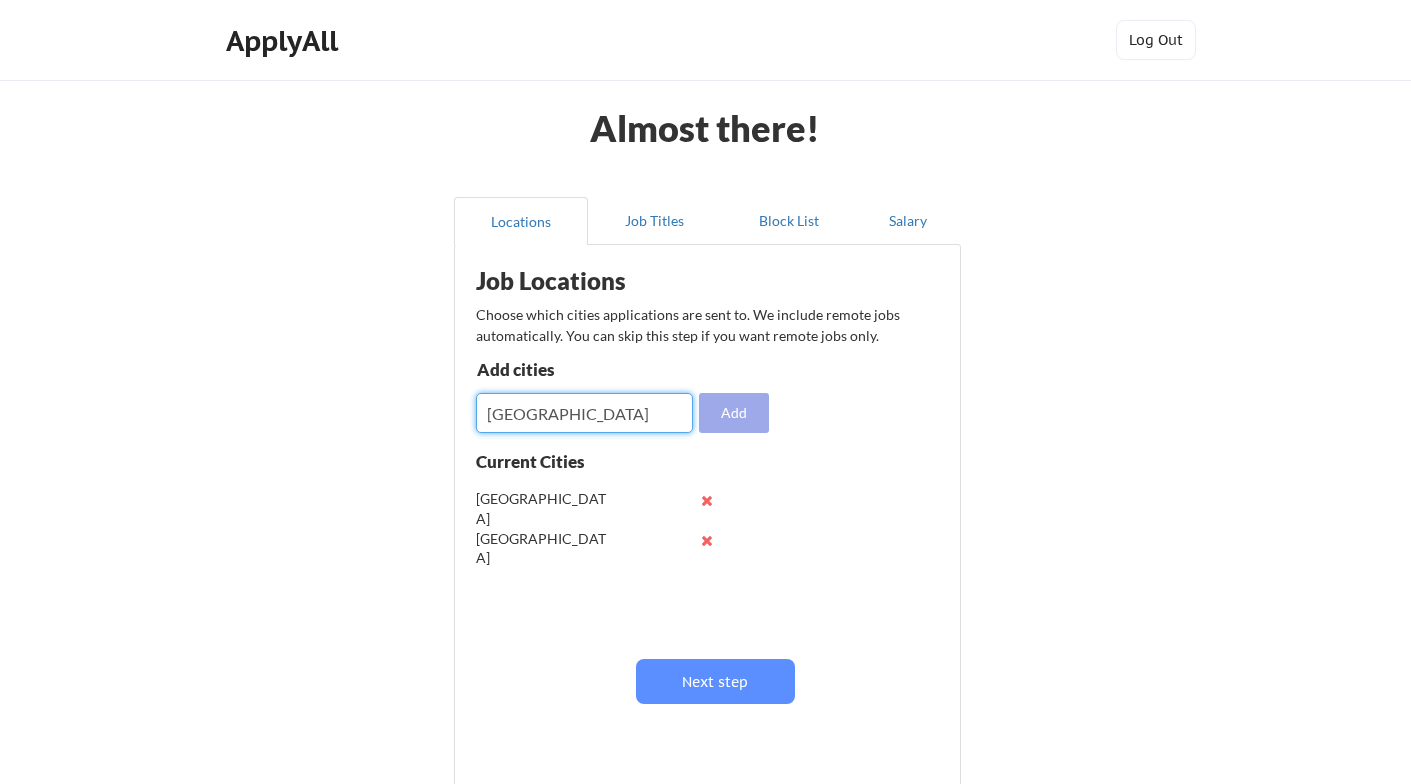 type on "[GEOGRAPHIC_DATA]" 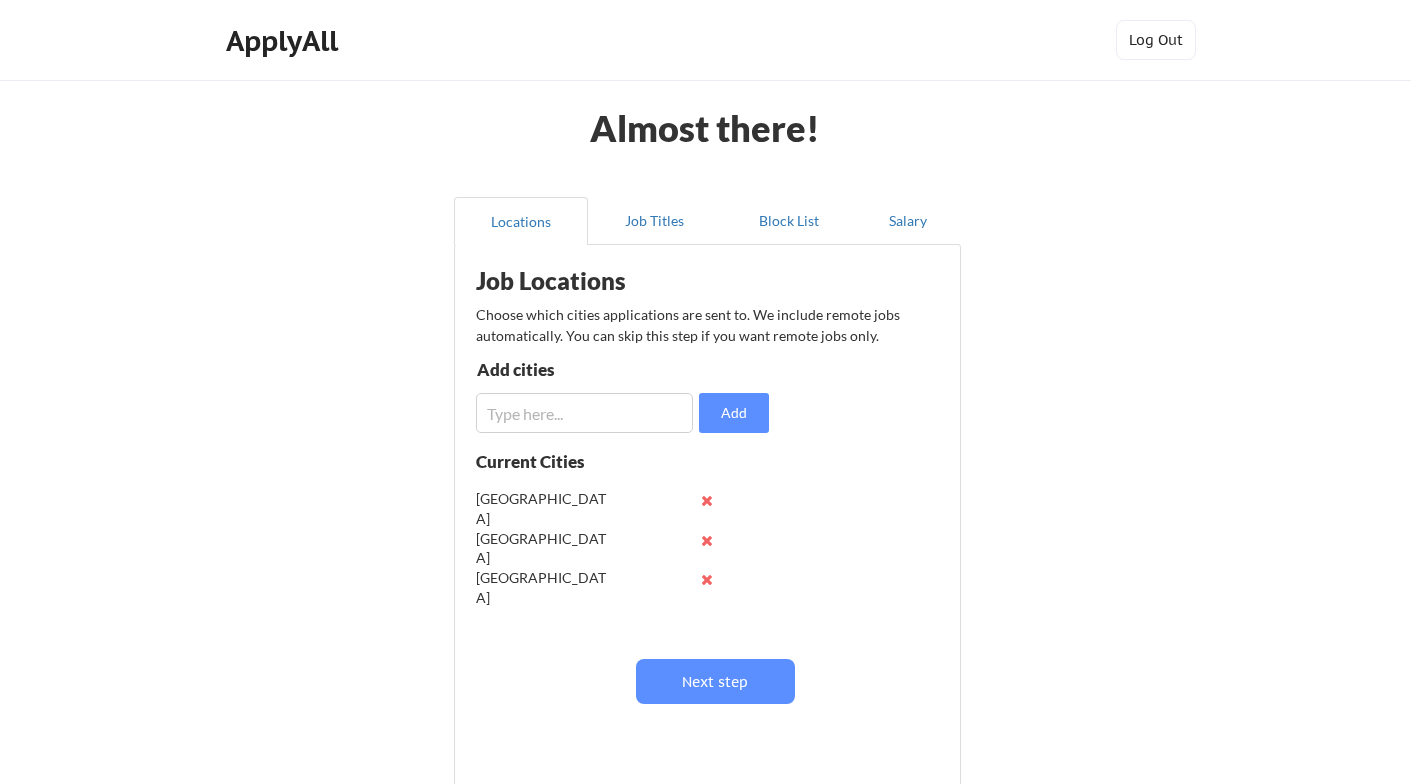 click at bounding box center [584, 413] 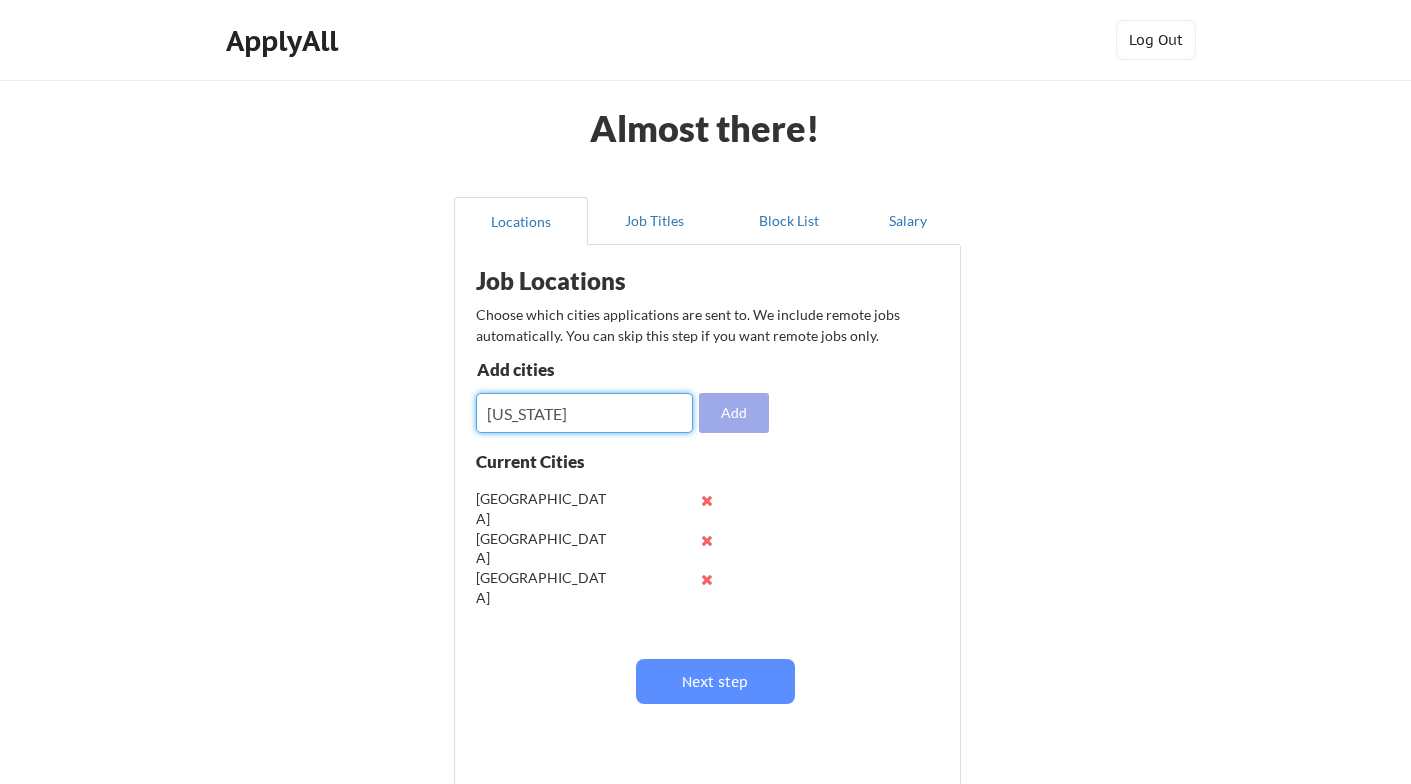 type on "[US_STATE]" 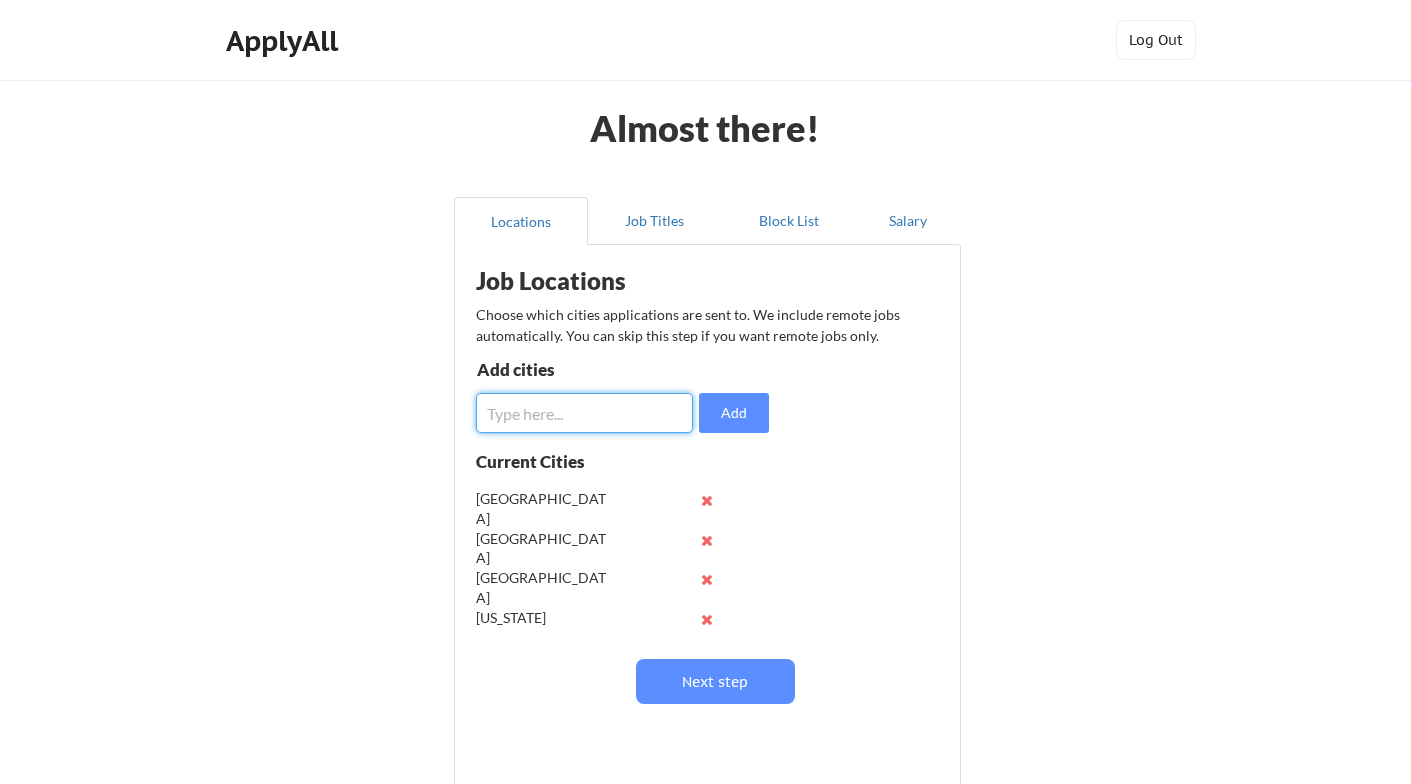click at bounding box center [584, 413] 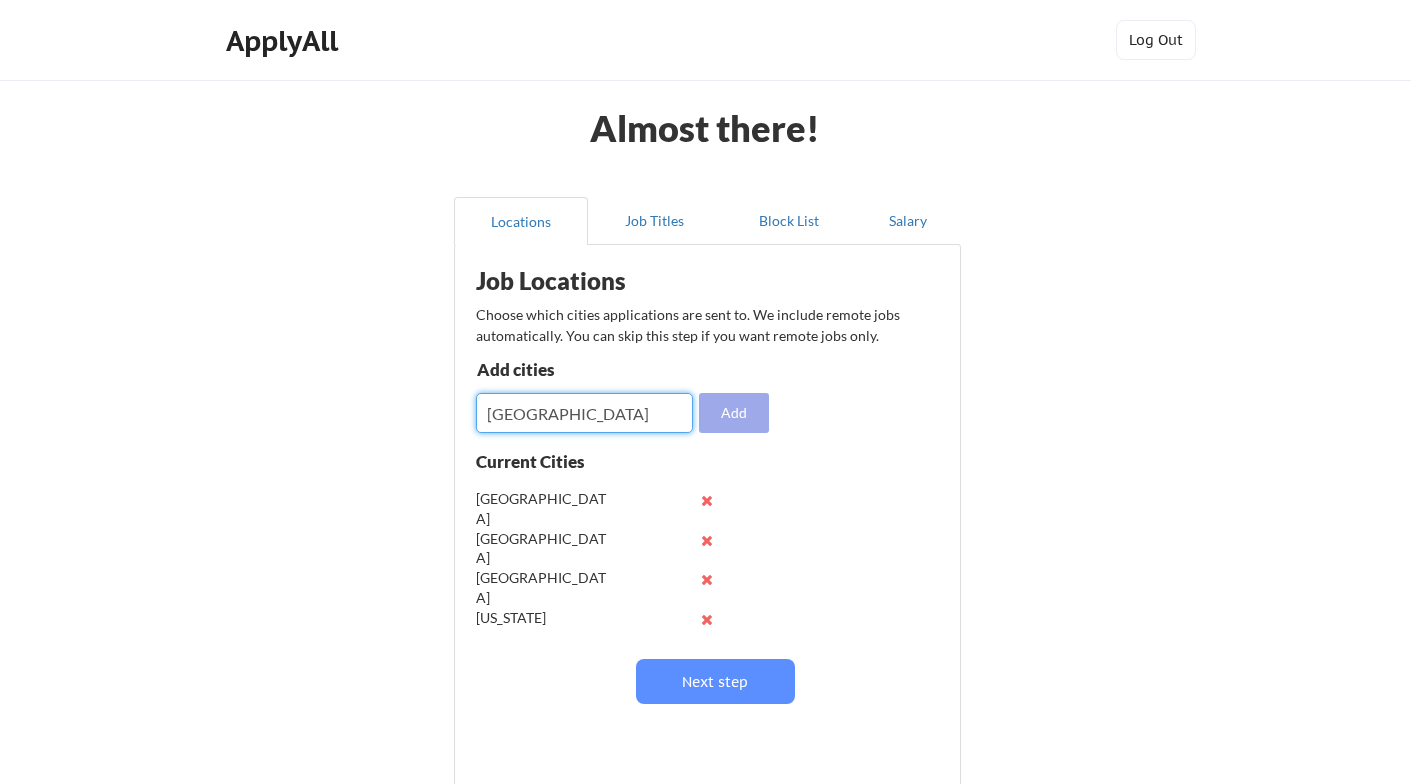type on "Birmingham" 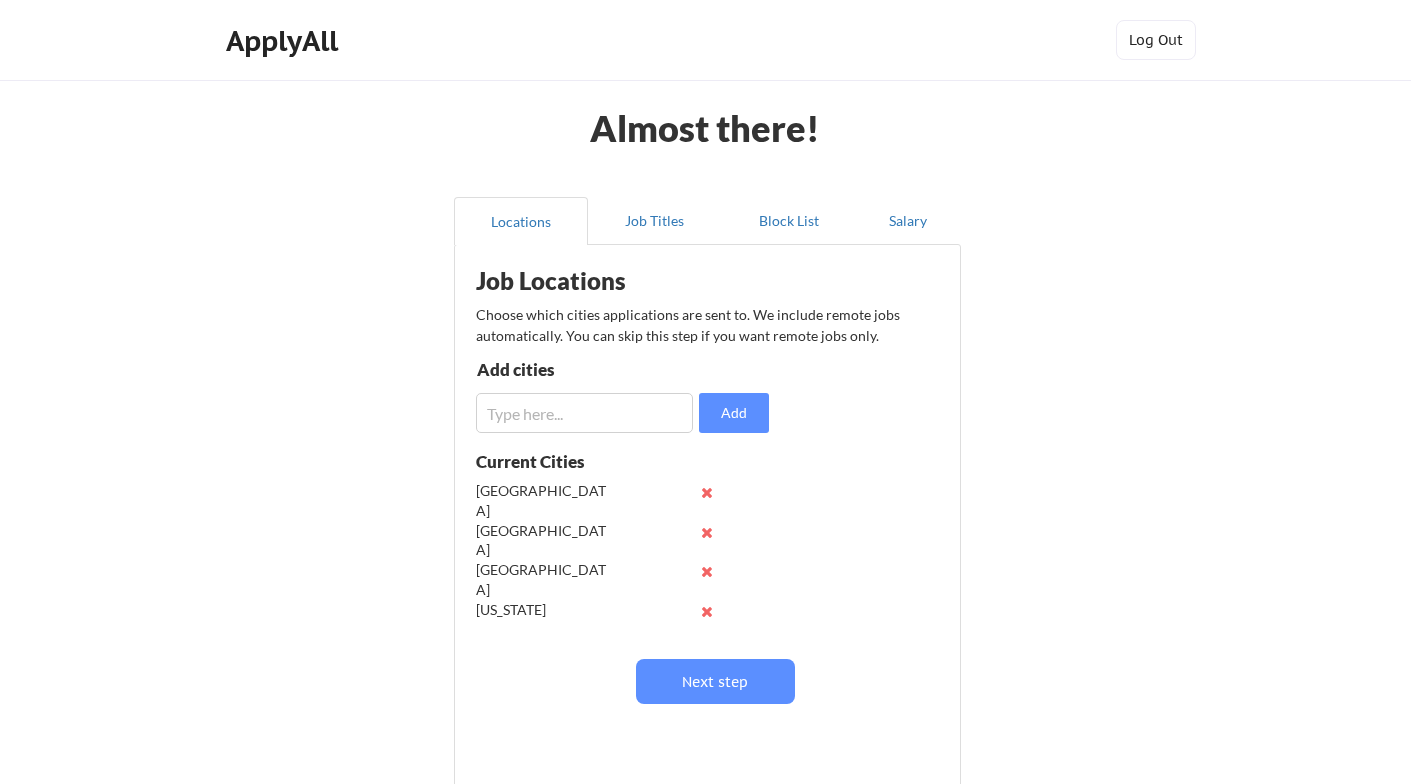 scroll, scrollTop: 0, scrollLeft: 0, axis: both 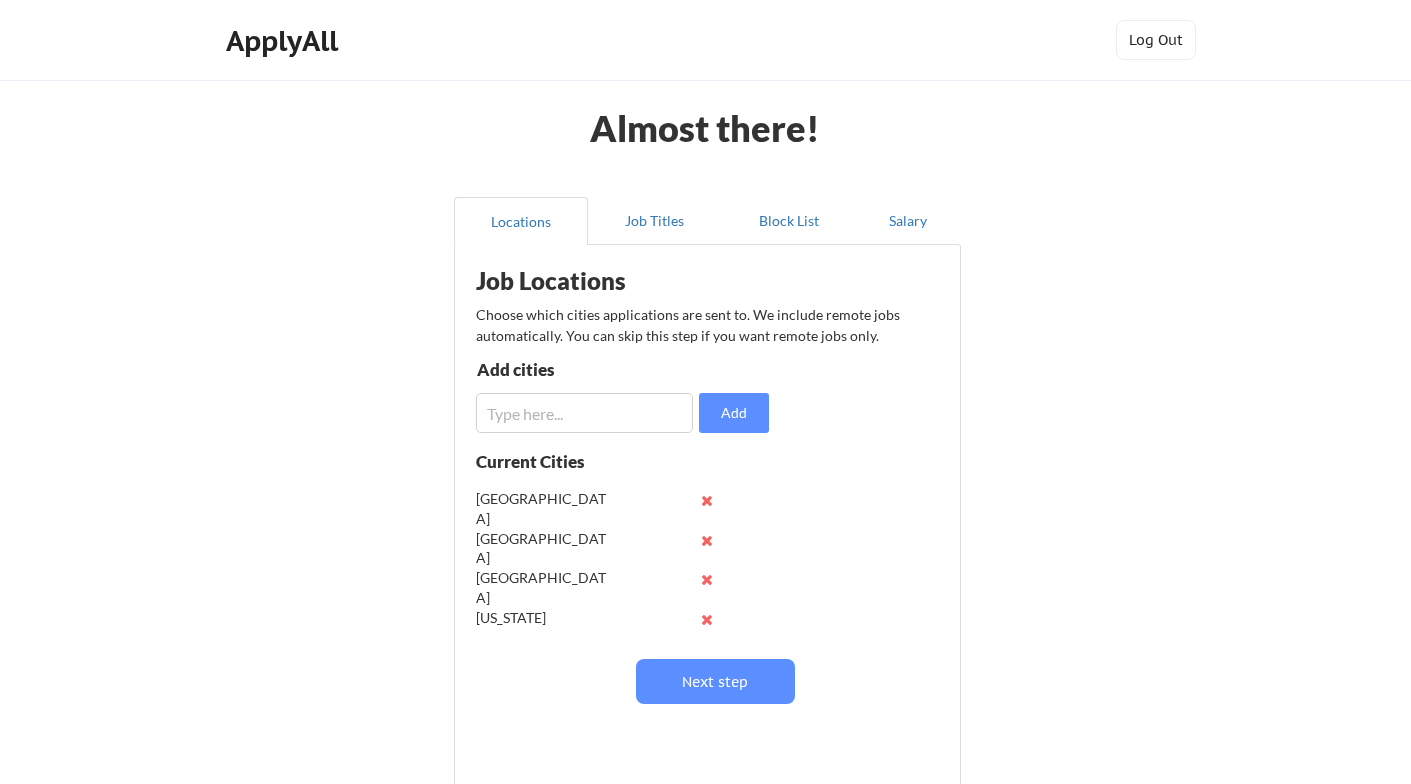 click at bounding box center [584, 413] 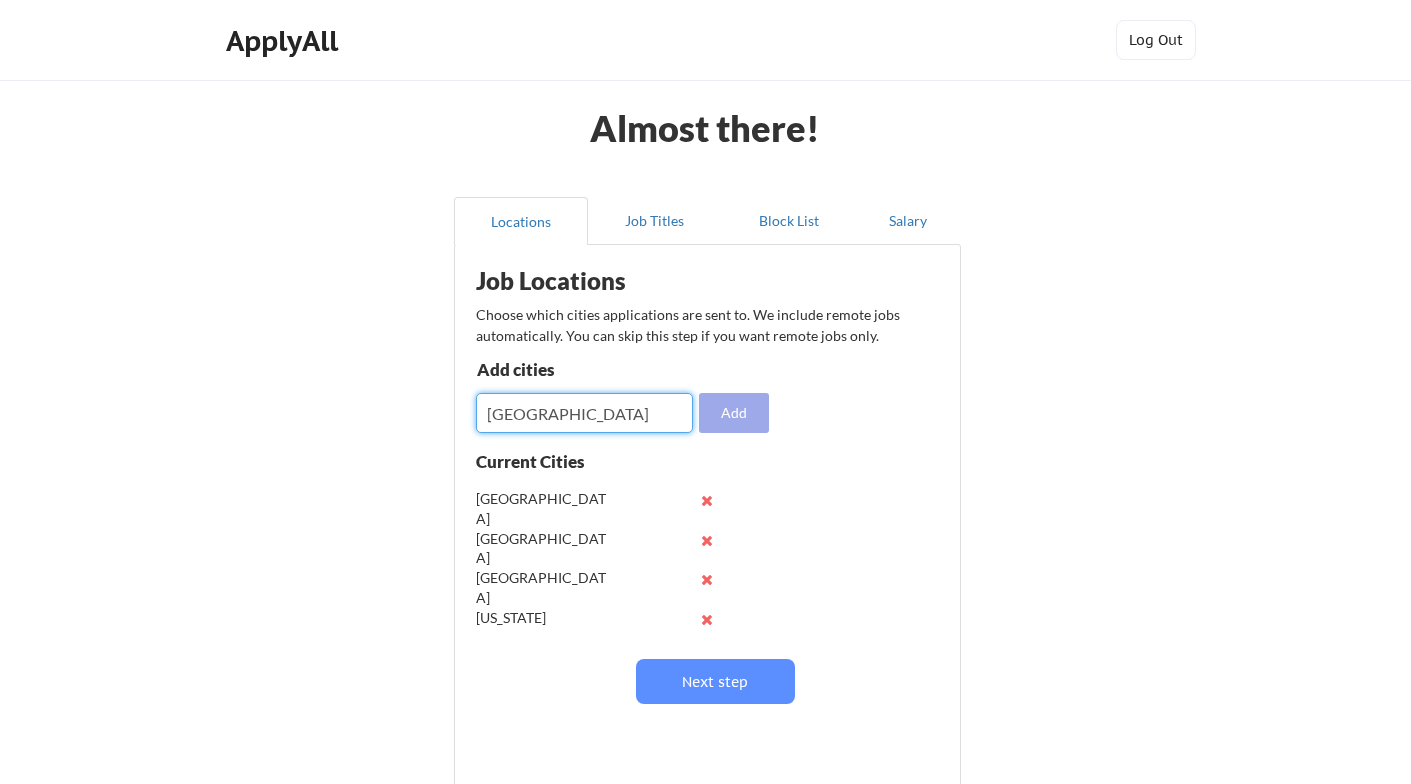 type on "Atlanta" 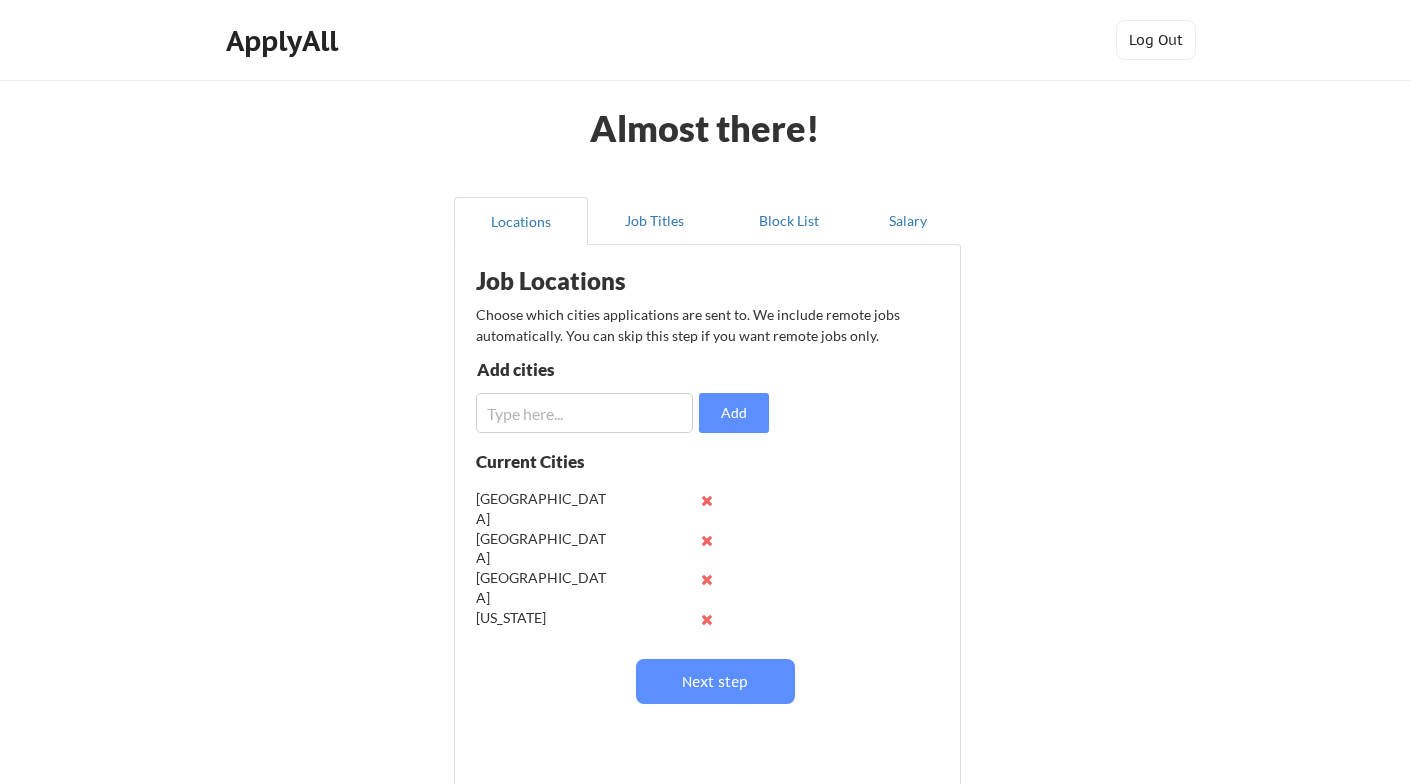click at bounding box center [584, 413] 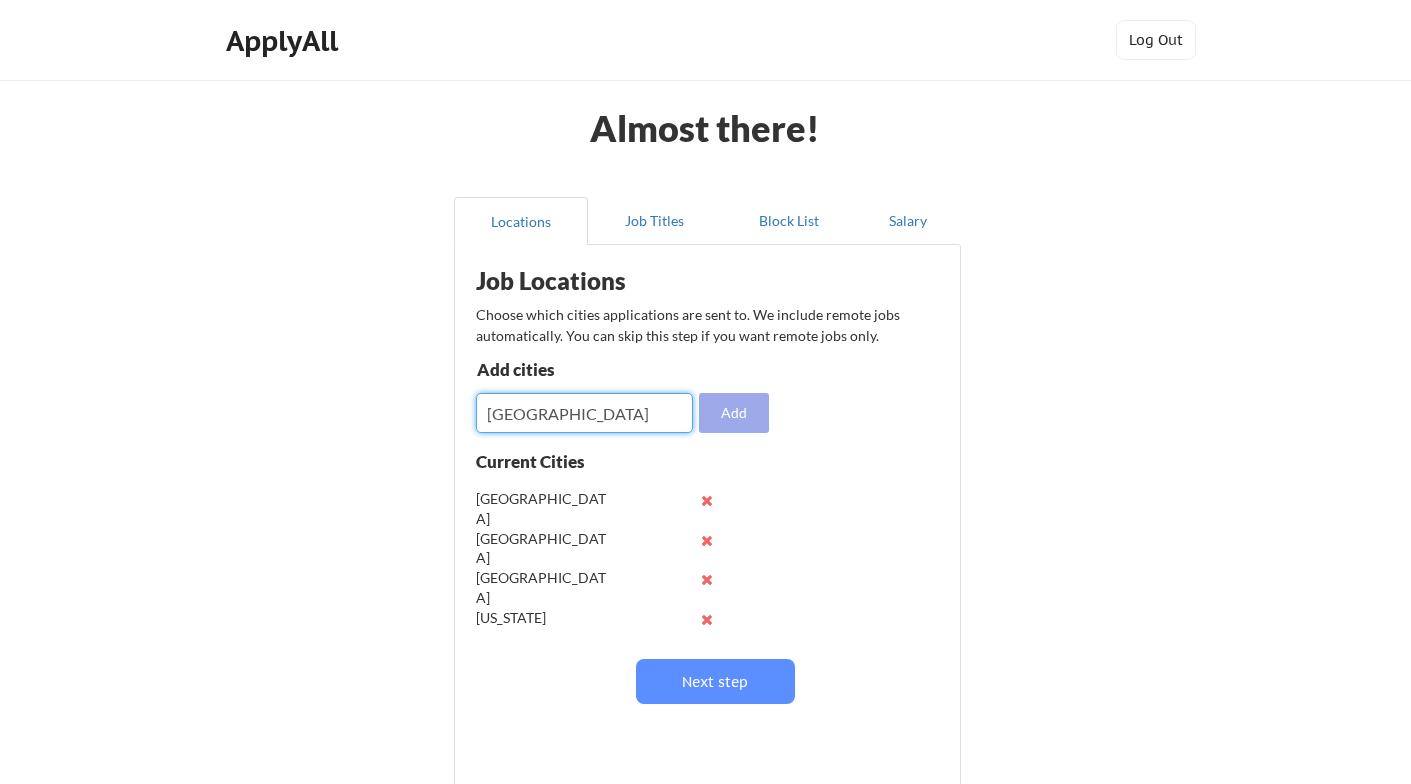 type on "Seattle" 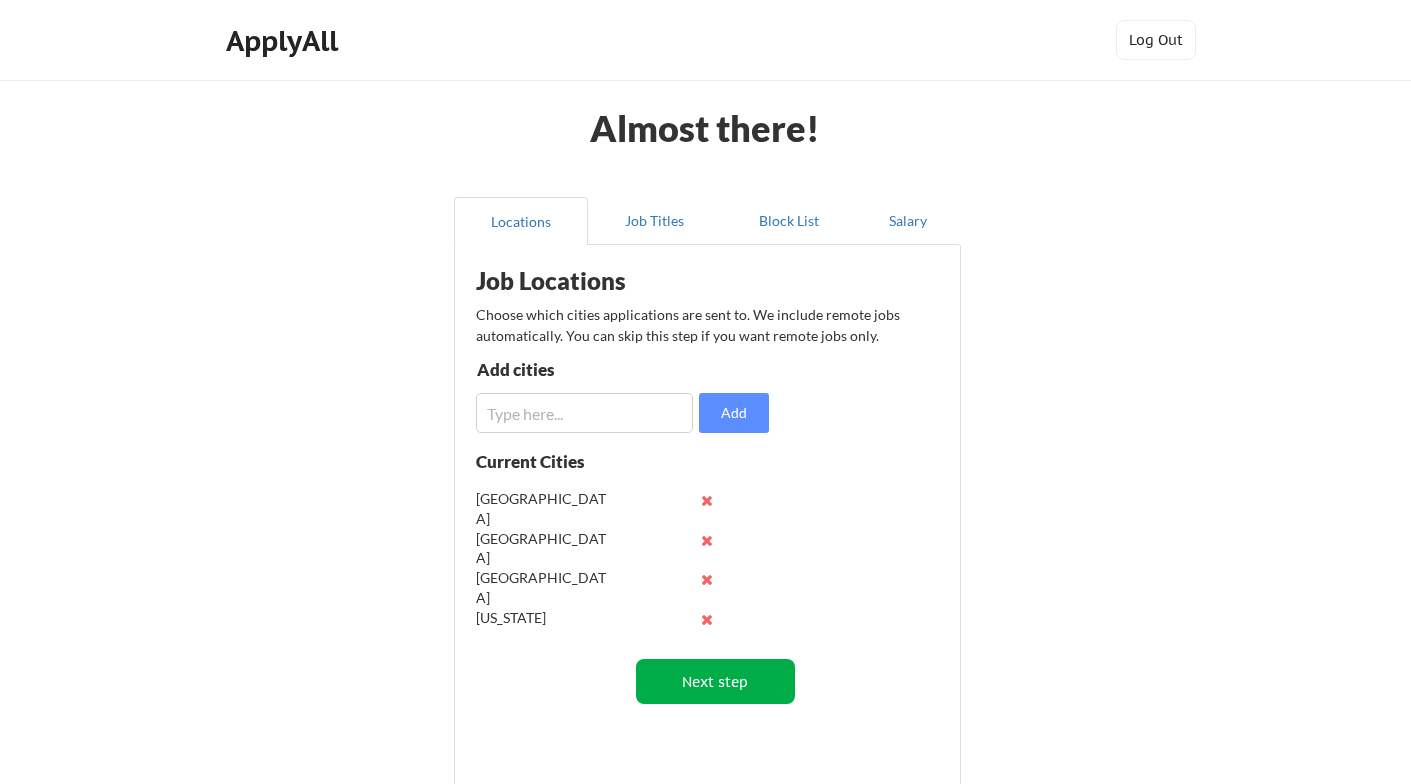 click on "Next step" at bounding box center (715, 681) 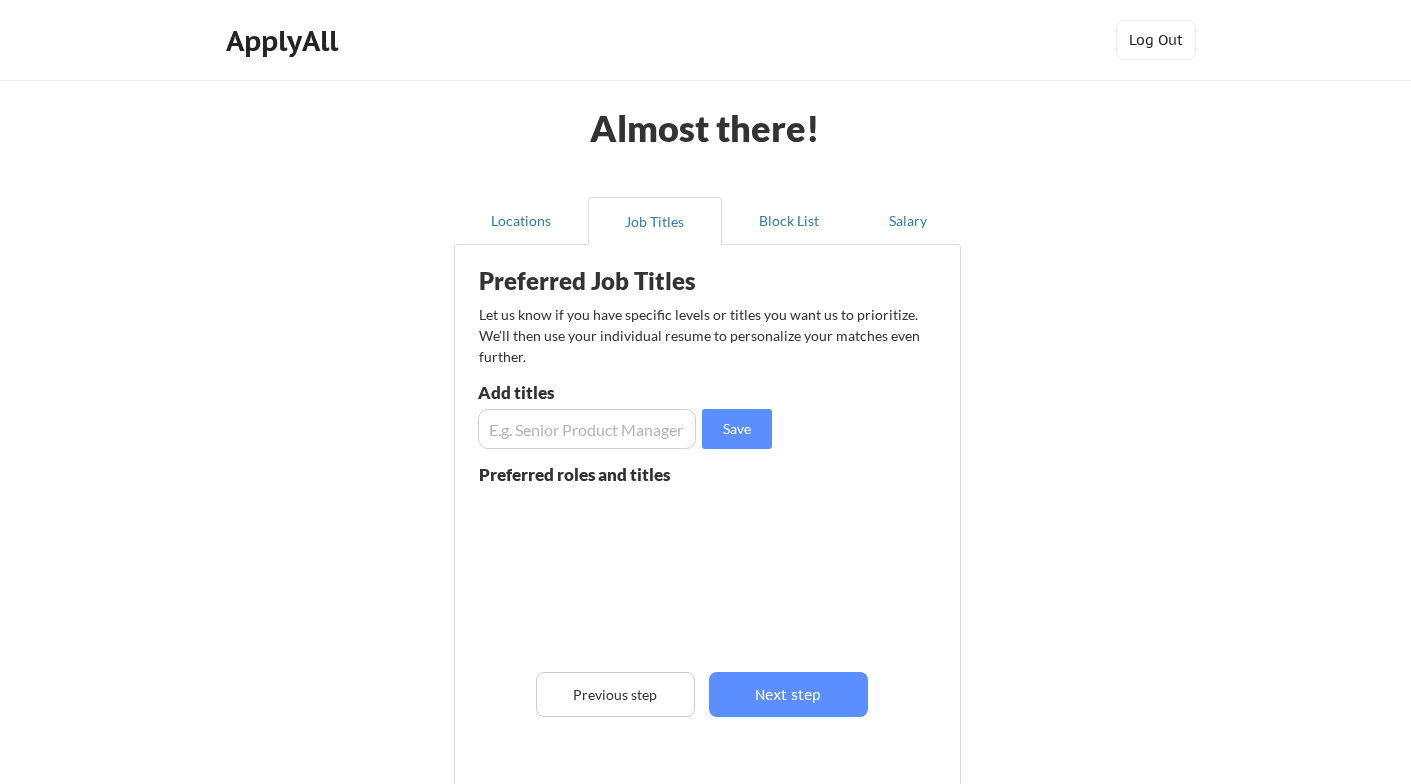 click at bounding box center (587, 429) 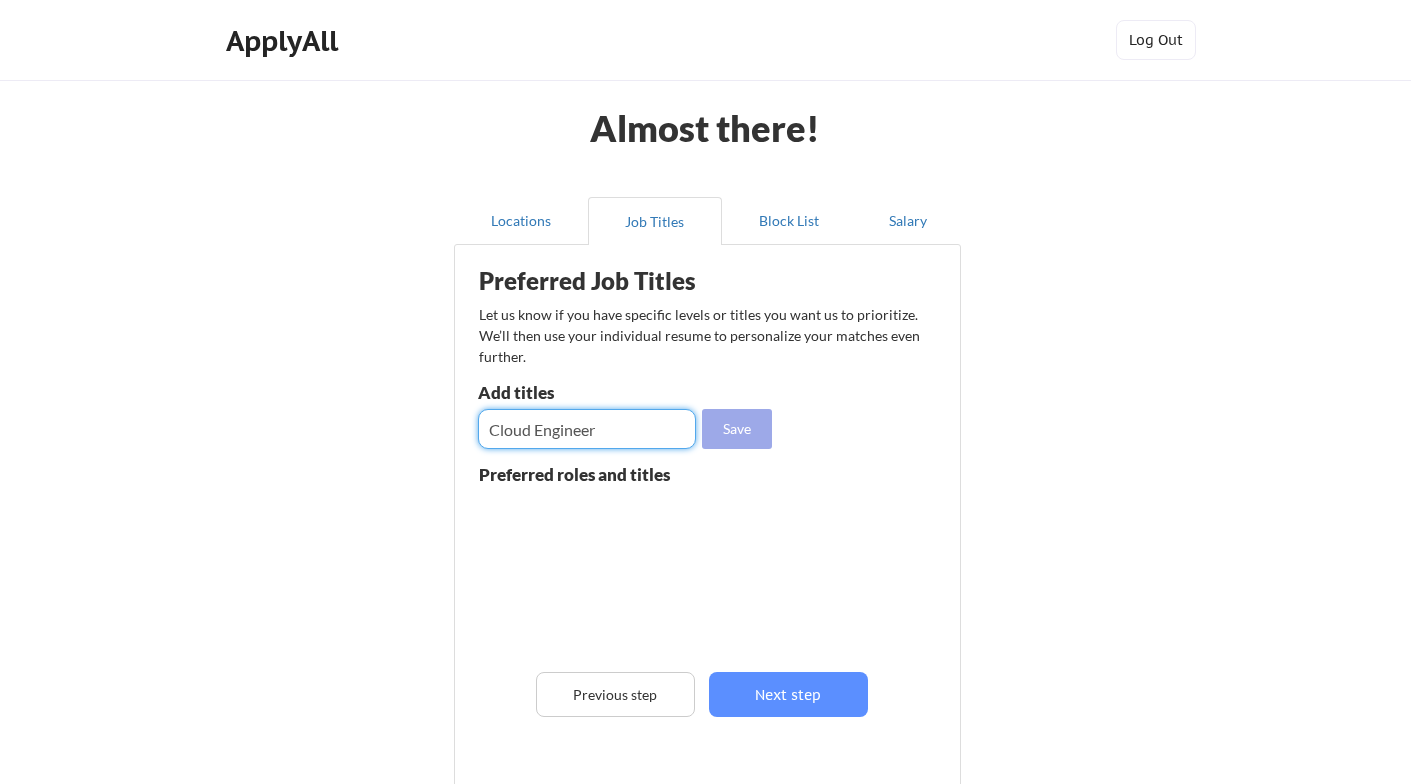 type on "Cloud Engineer" 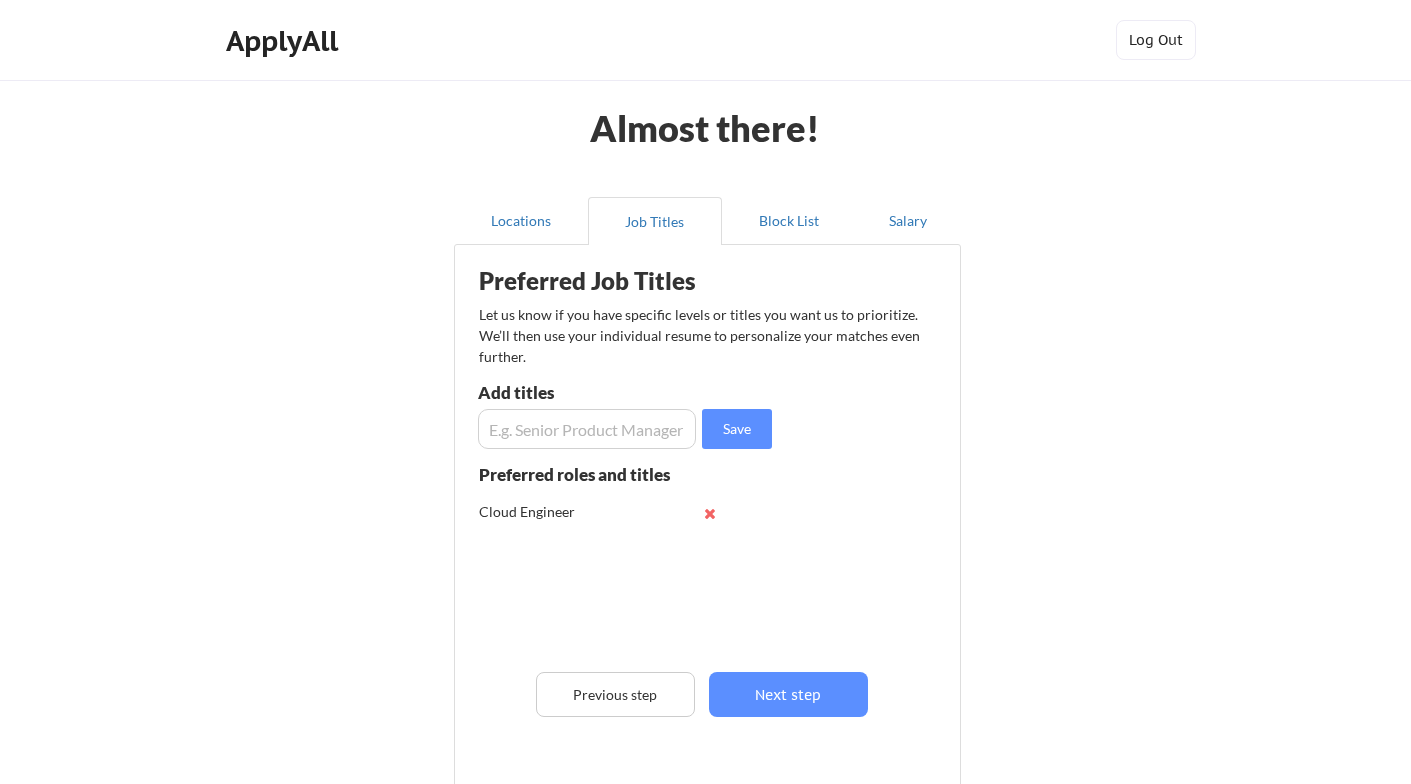 click at bounding box center (587, 429) 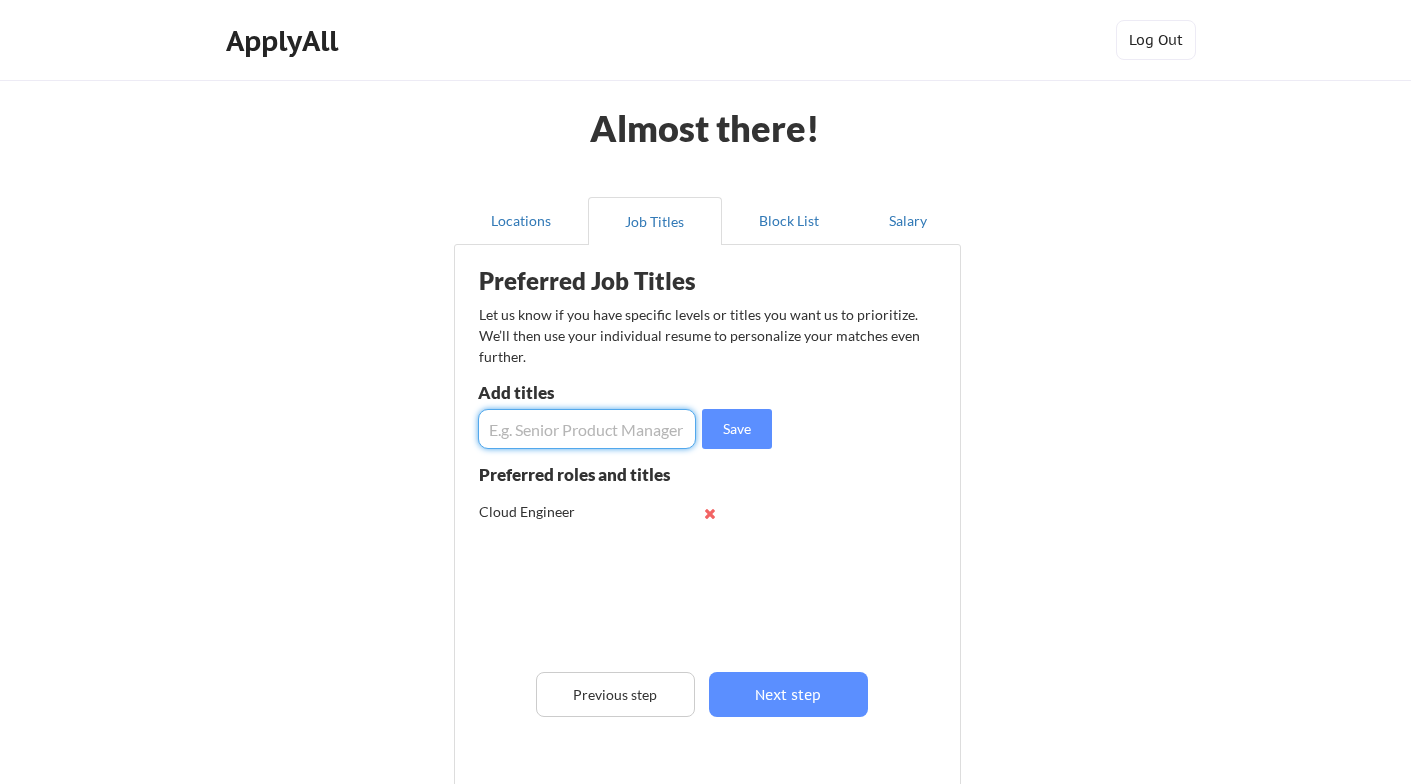 drag, startPoint x: 586, startPoint y: 424, endPoint x: 576, endPoint y: 419, distance: 11.18034 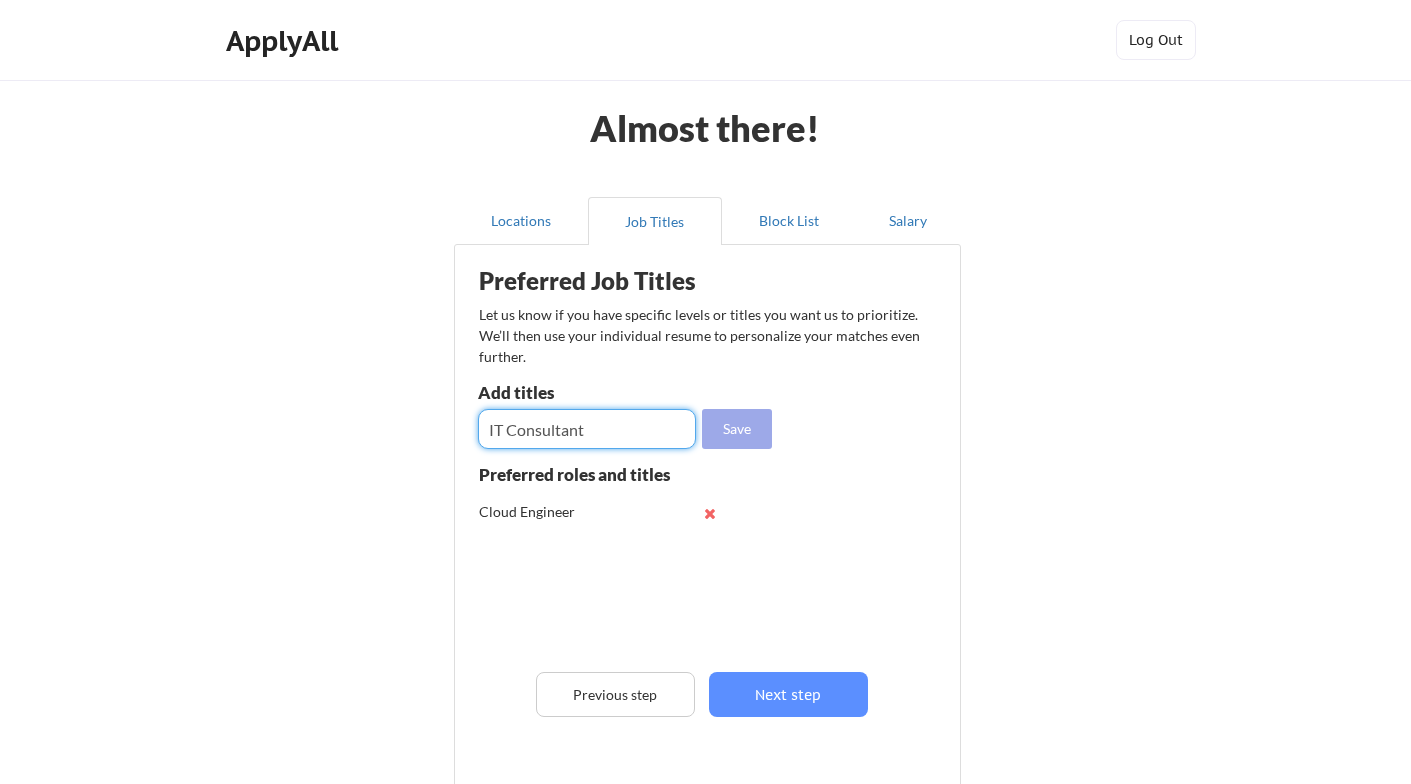 type on "IT Consultant" 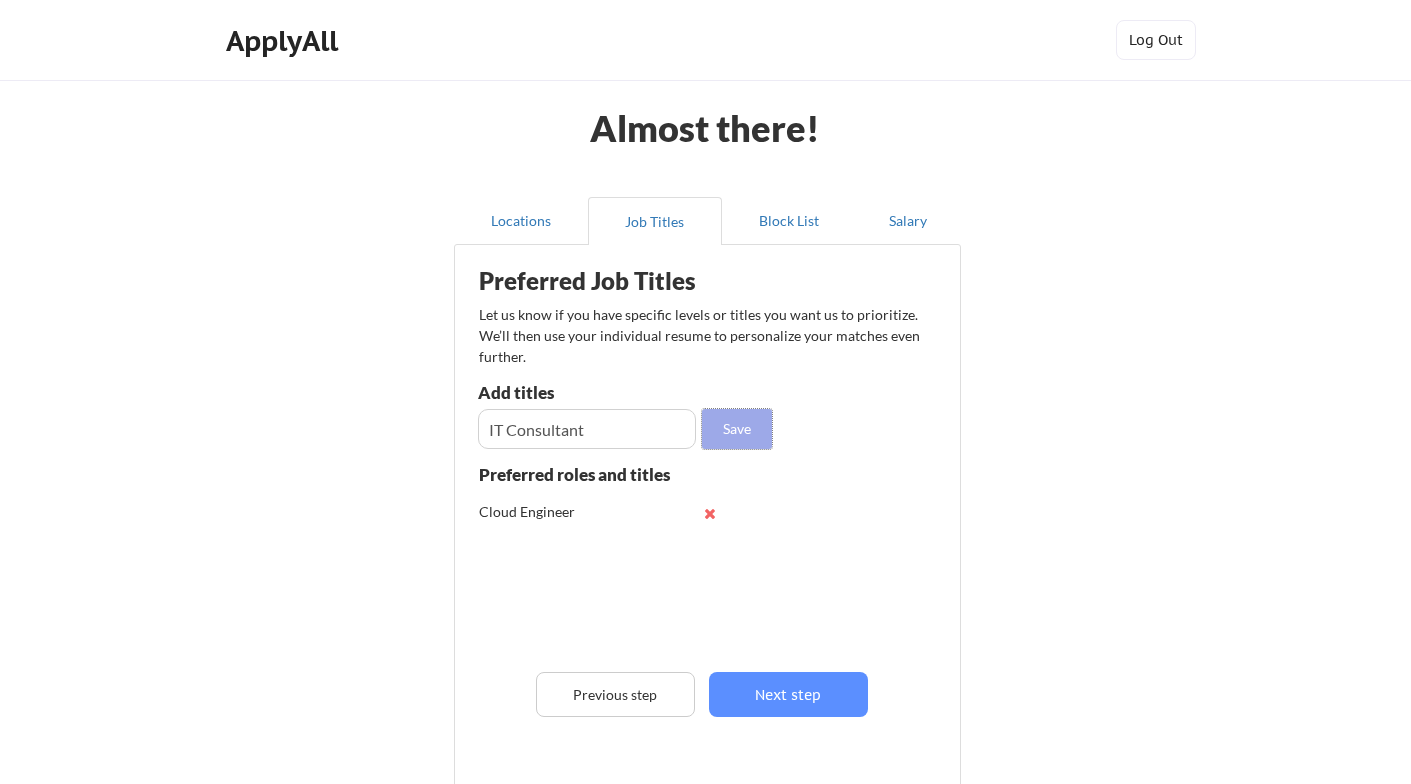 click on "Save" at bounding box center [737, 429] 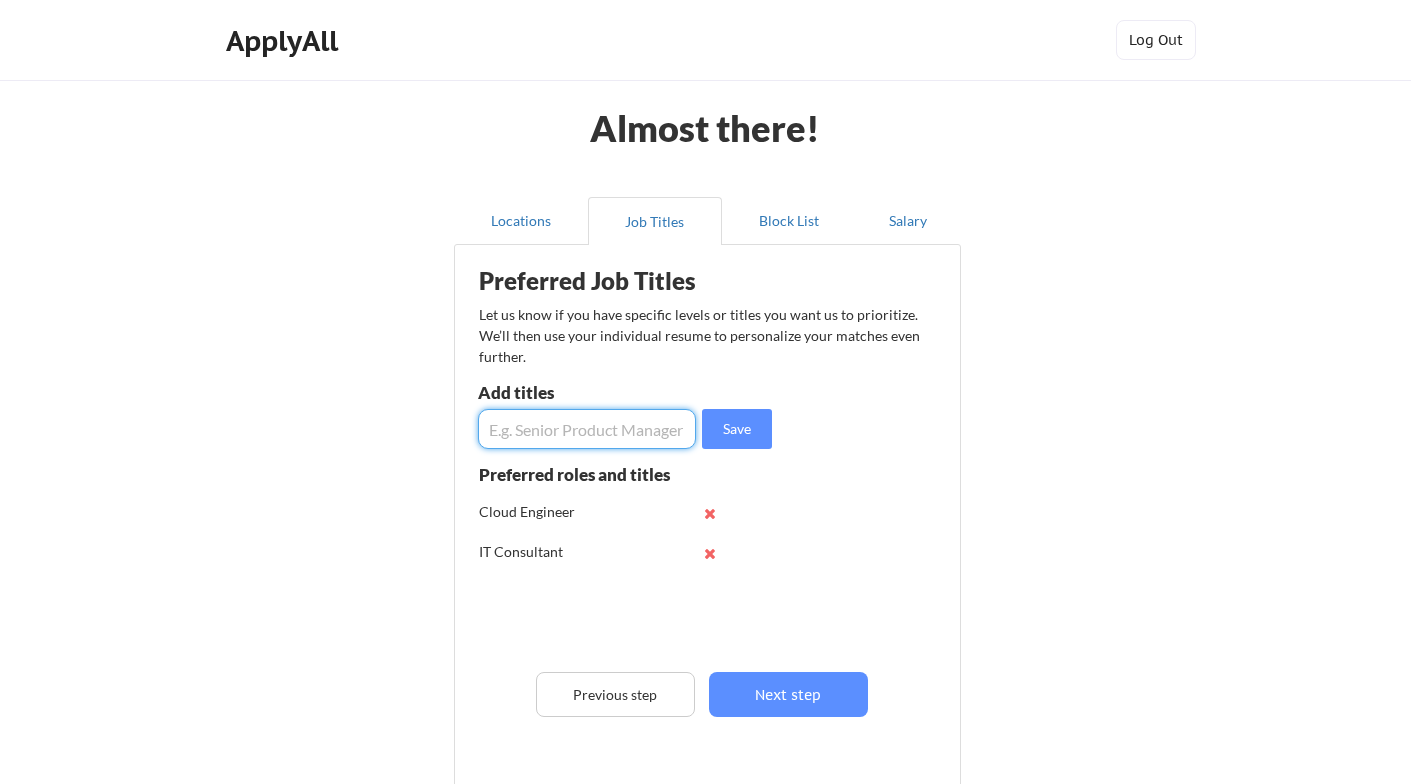 click at bounding box center [587, 429] 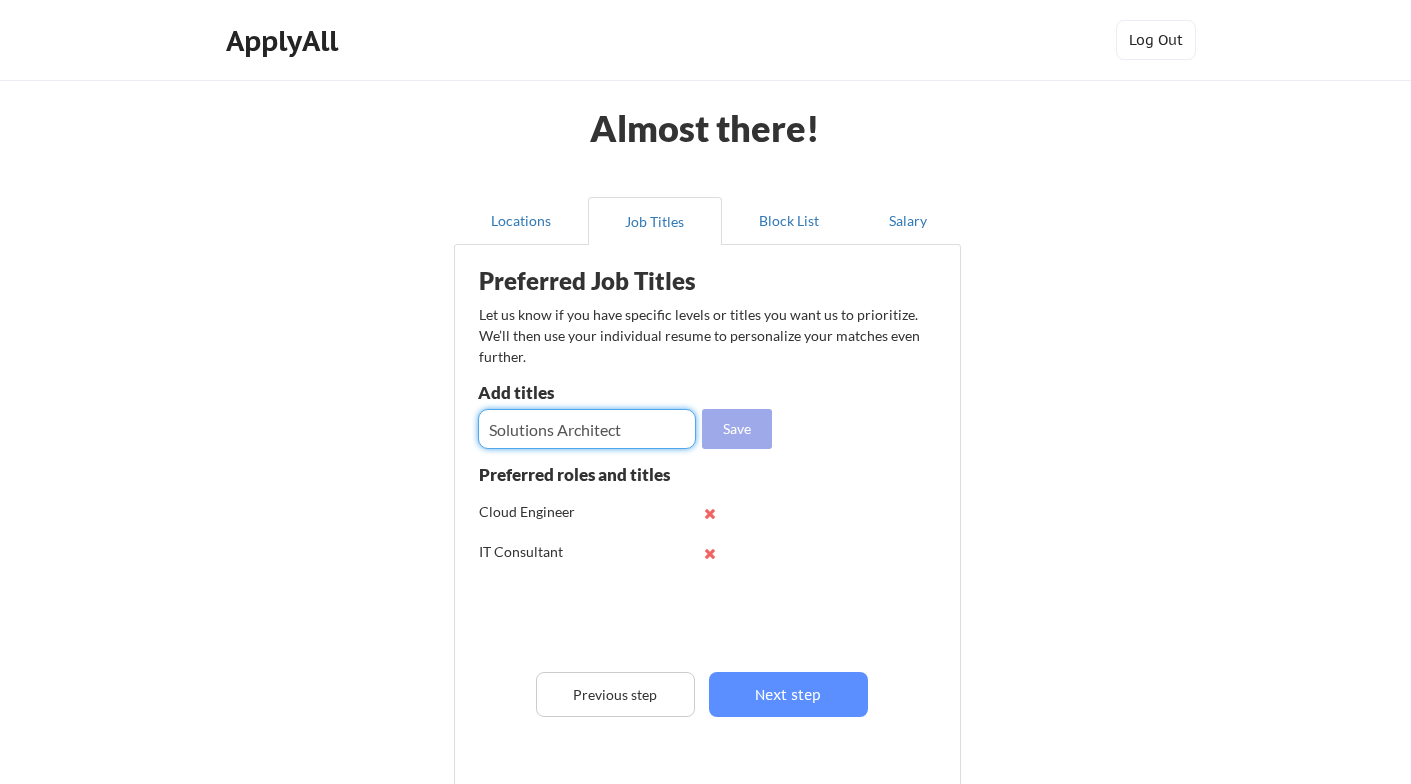 type on "Solutions Architect" 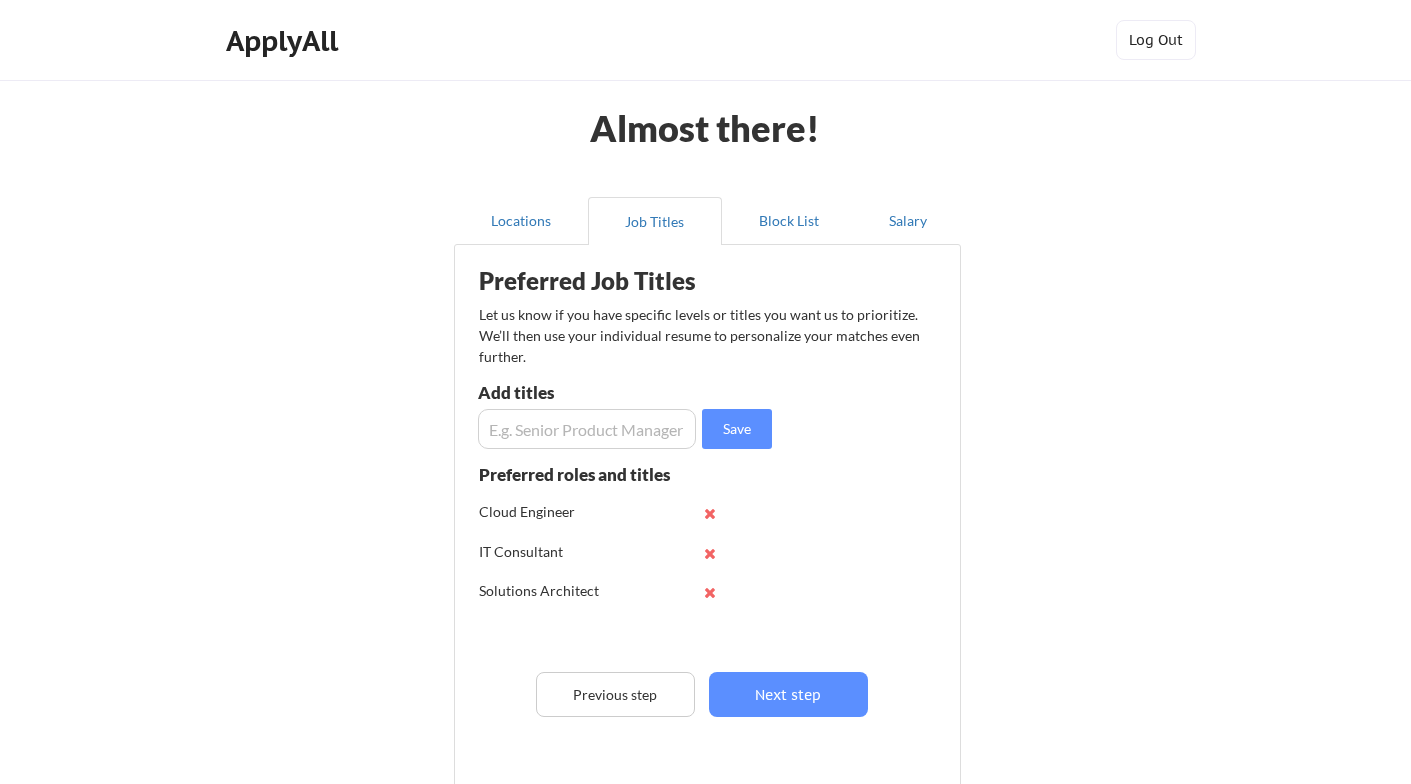 click at bounding box center [587, 429] 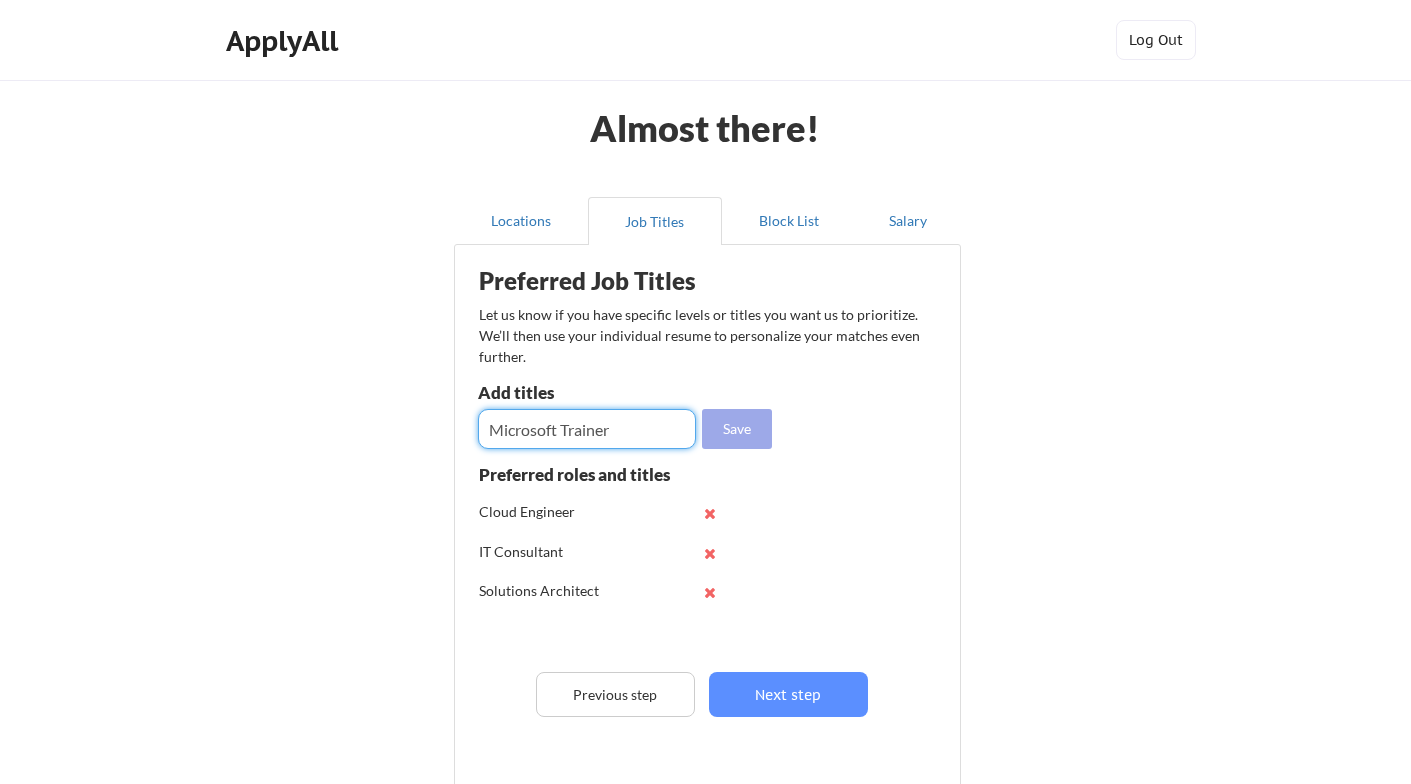type on "Microsoft Trainer" 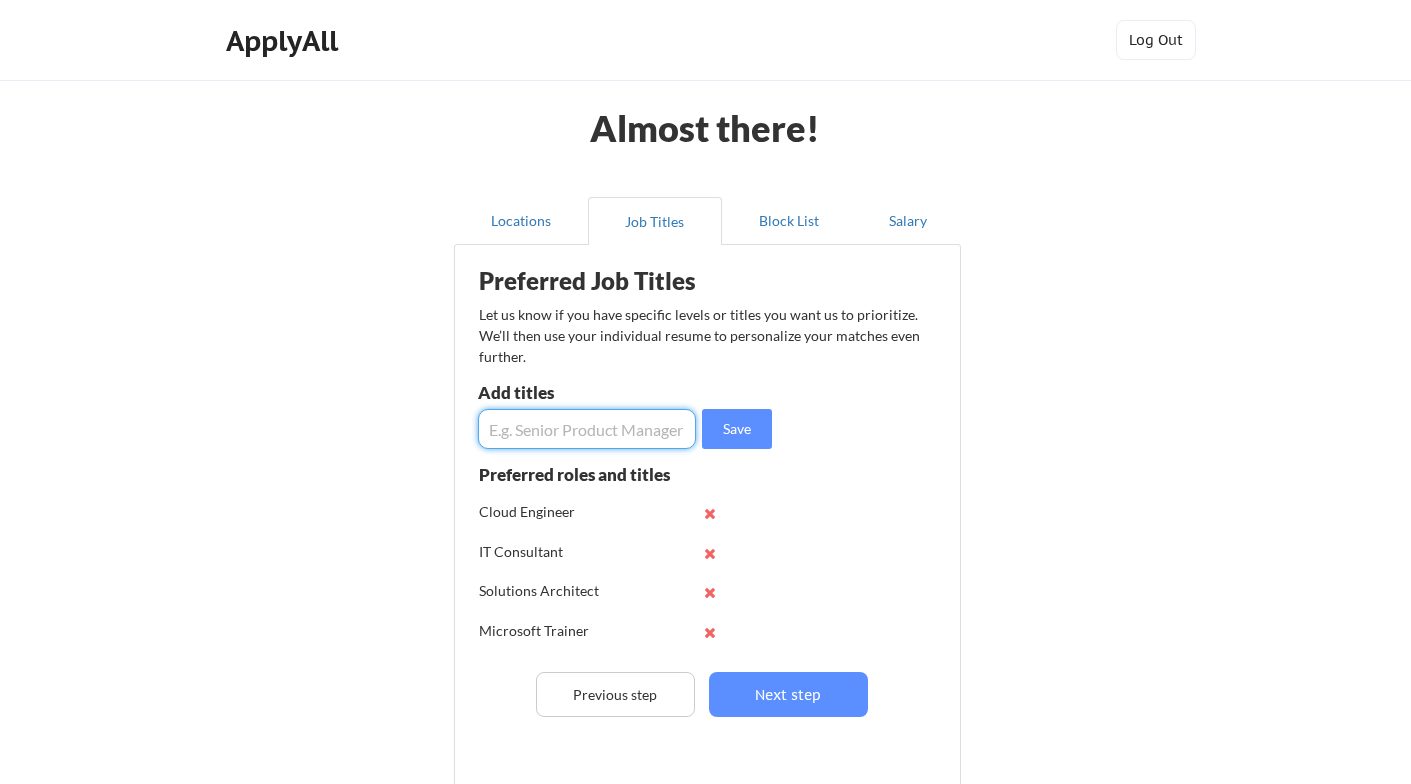 click at bounding box center (587, 429) 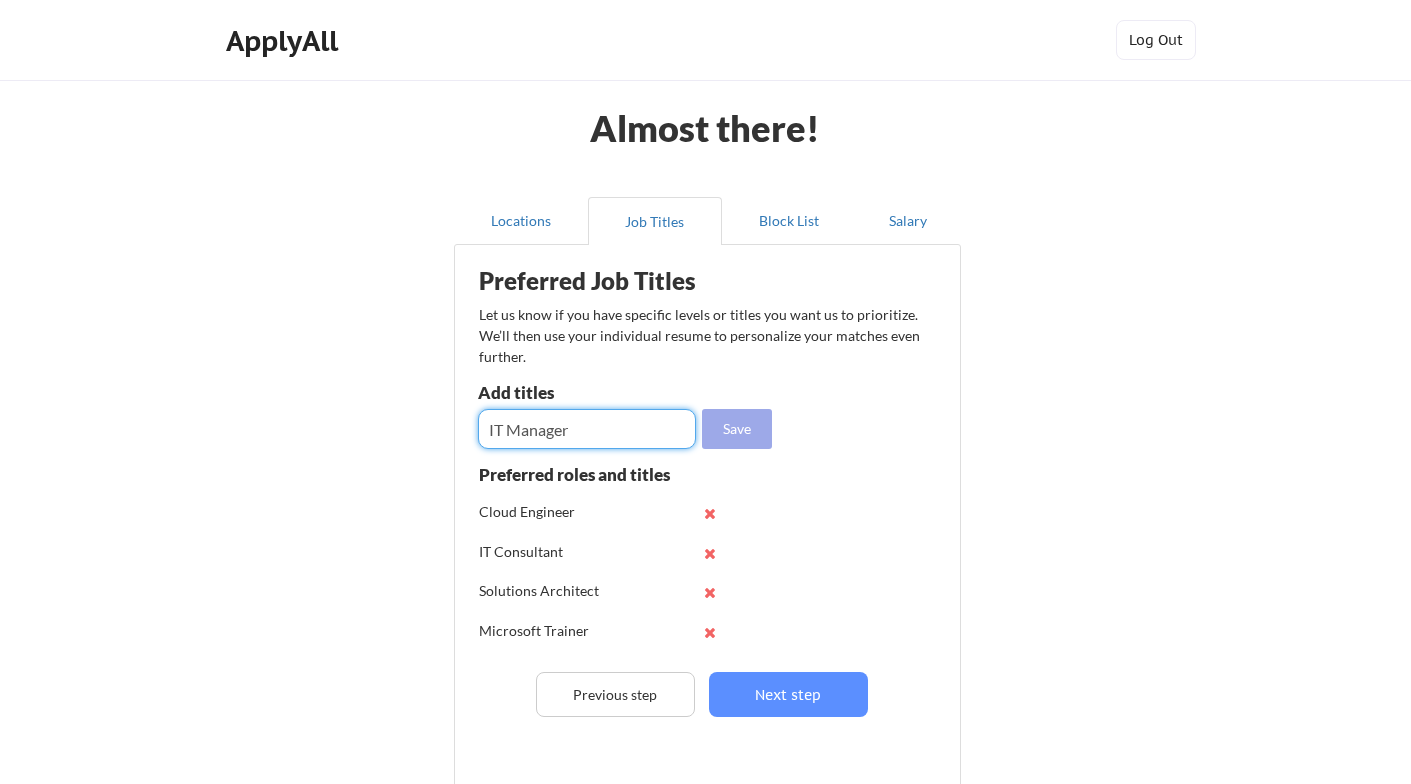 type on "IT Manager" 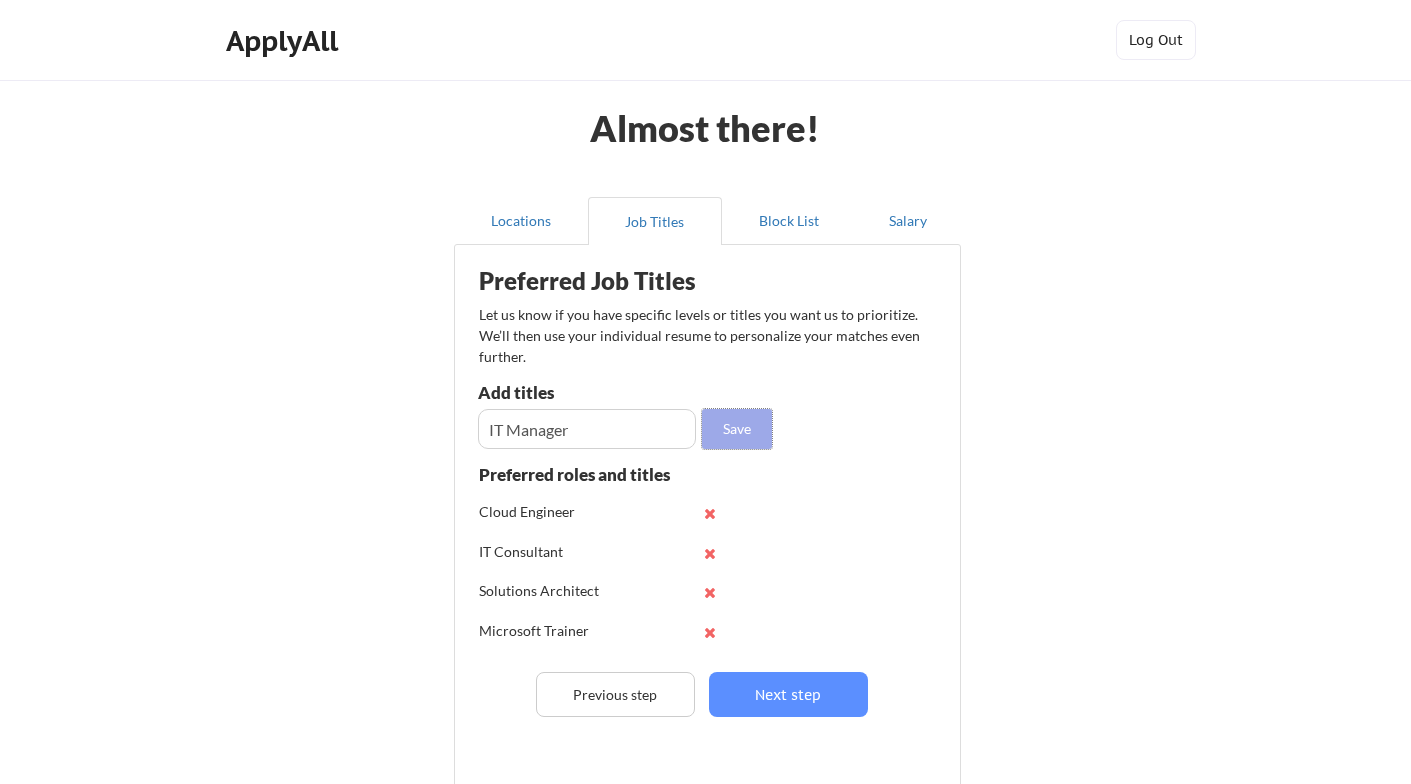 click on "Save" at bounding box center [737, 429] 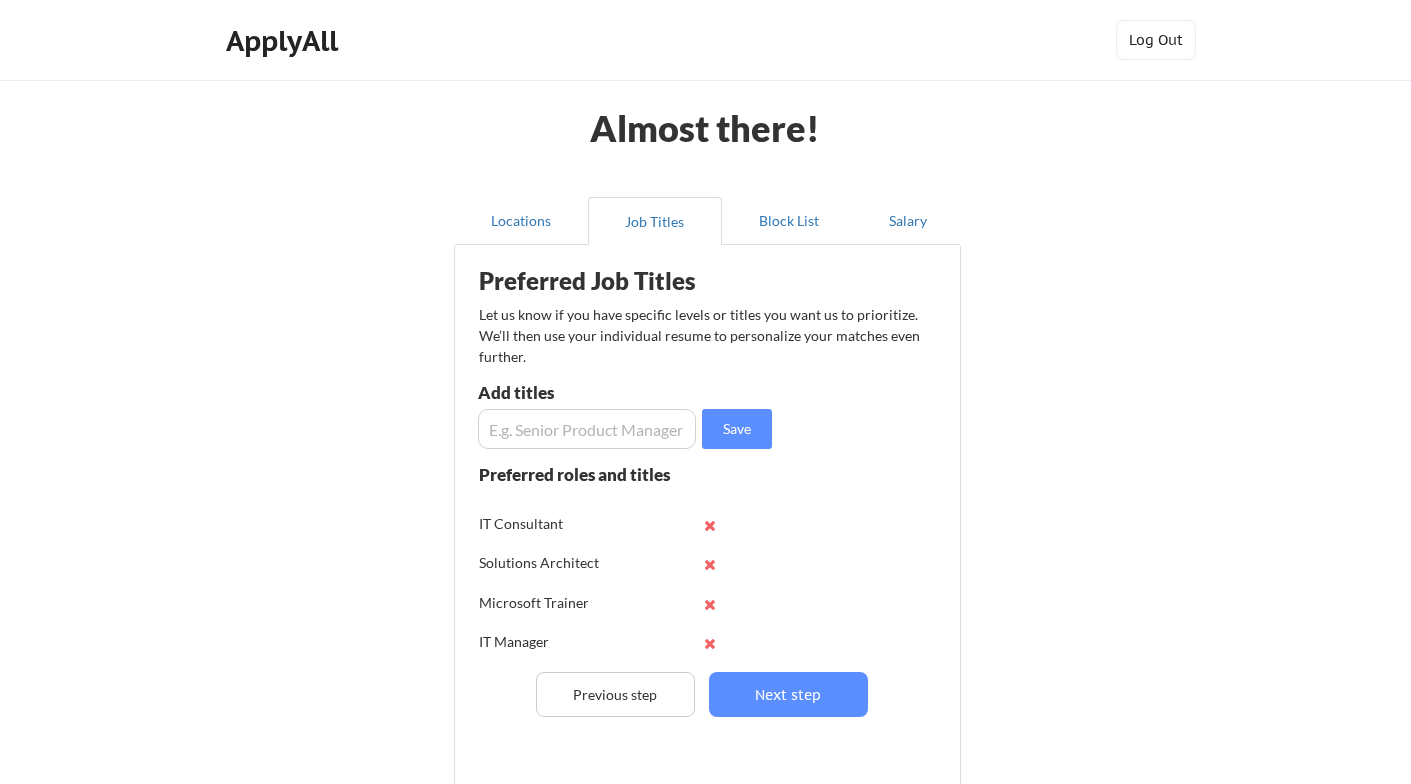 scroll, scrollTop: 39, scrollLeft: 0, axis: vertical 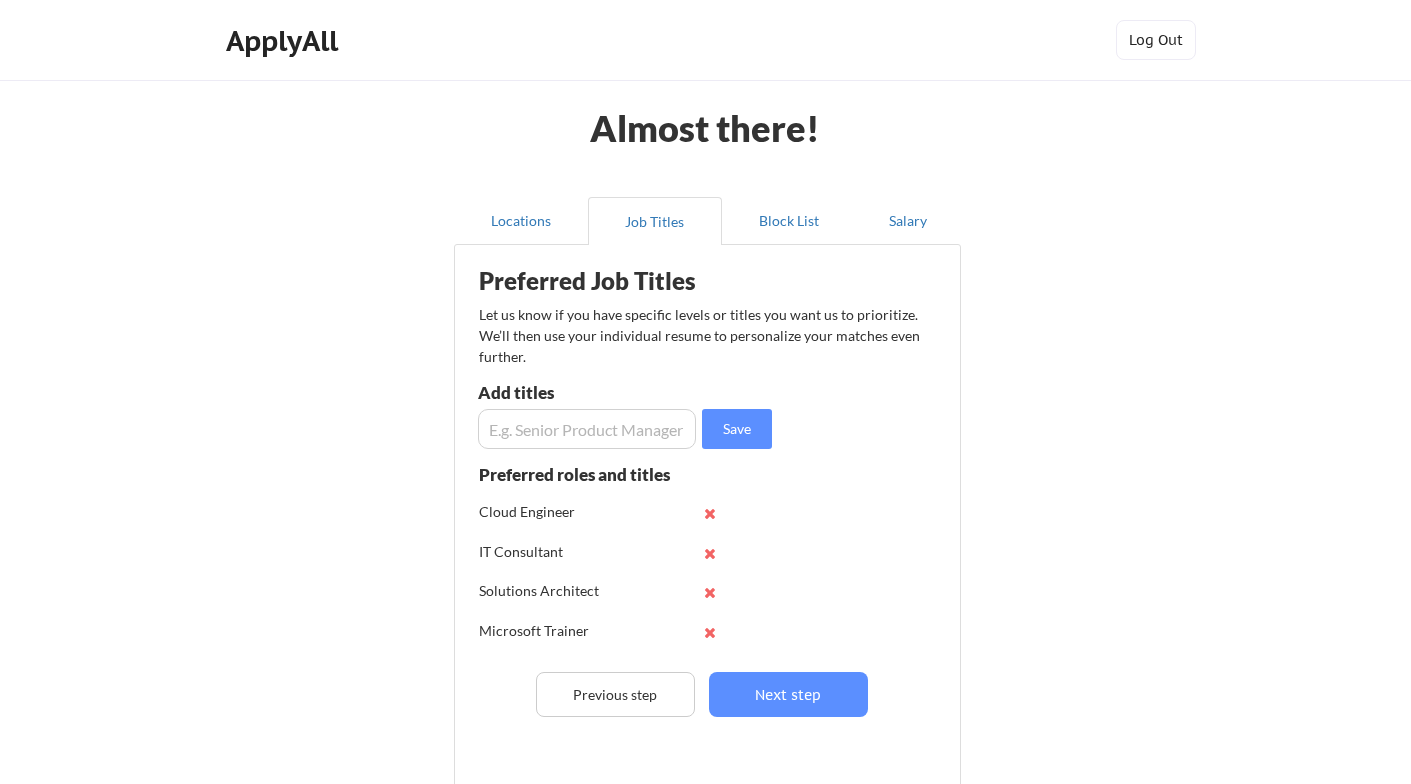 click at bounding box center [587, 429] 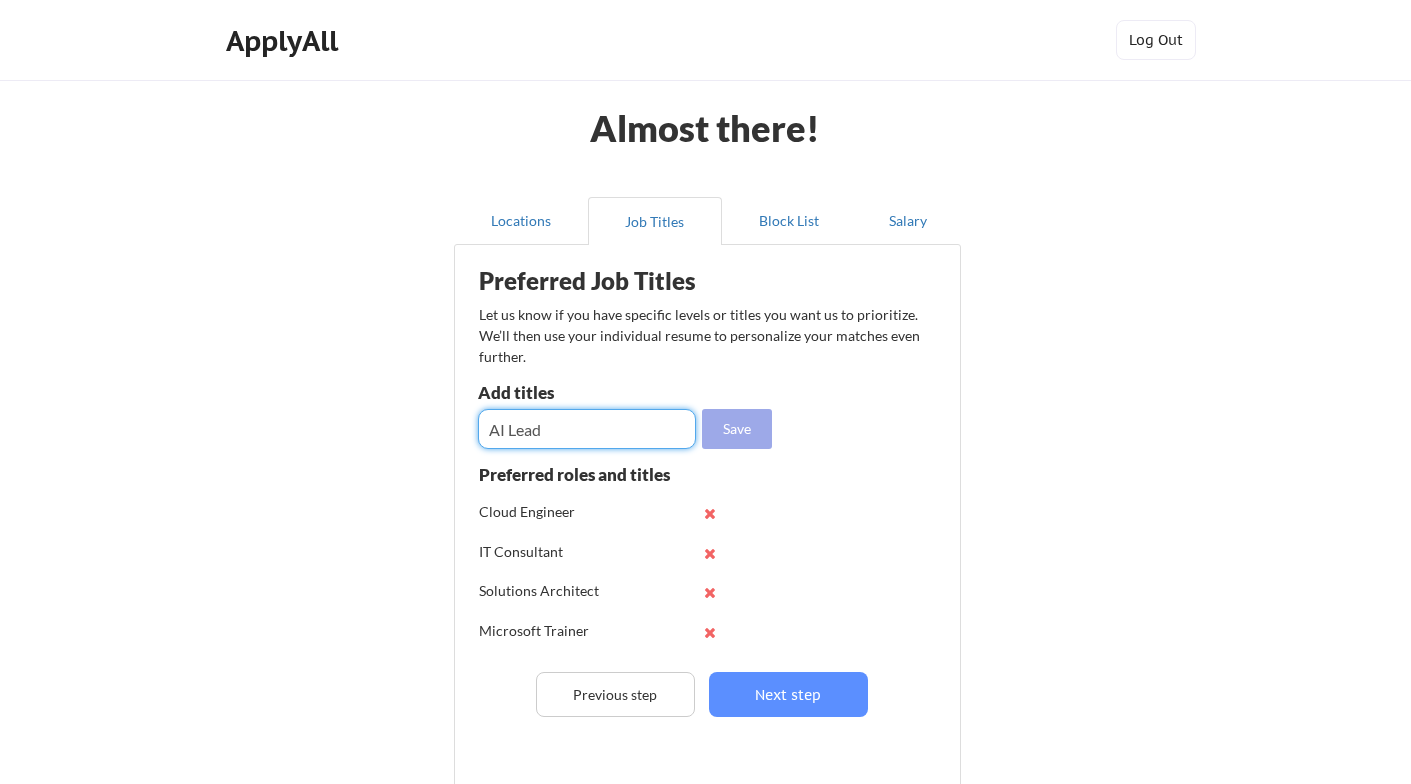type on "AI Lead" 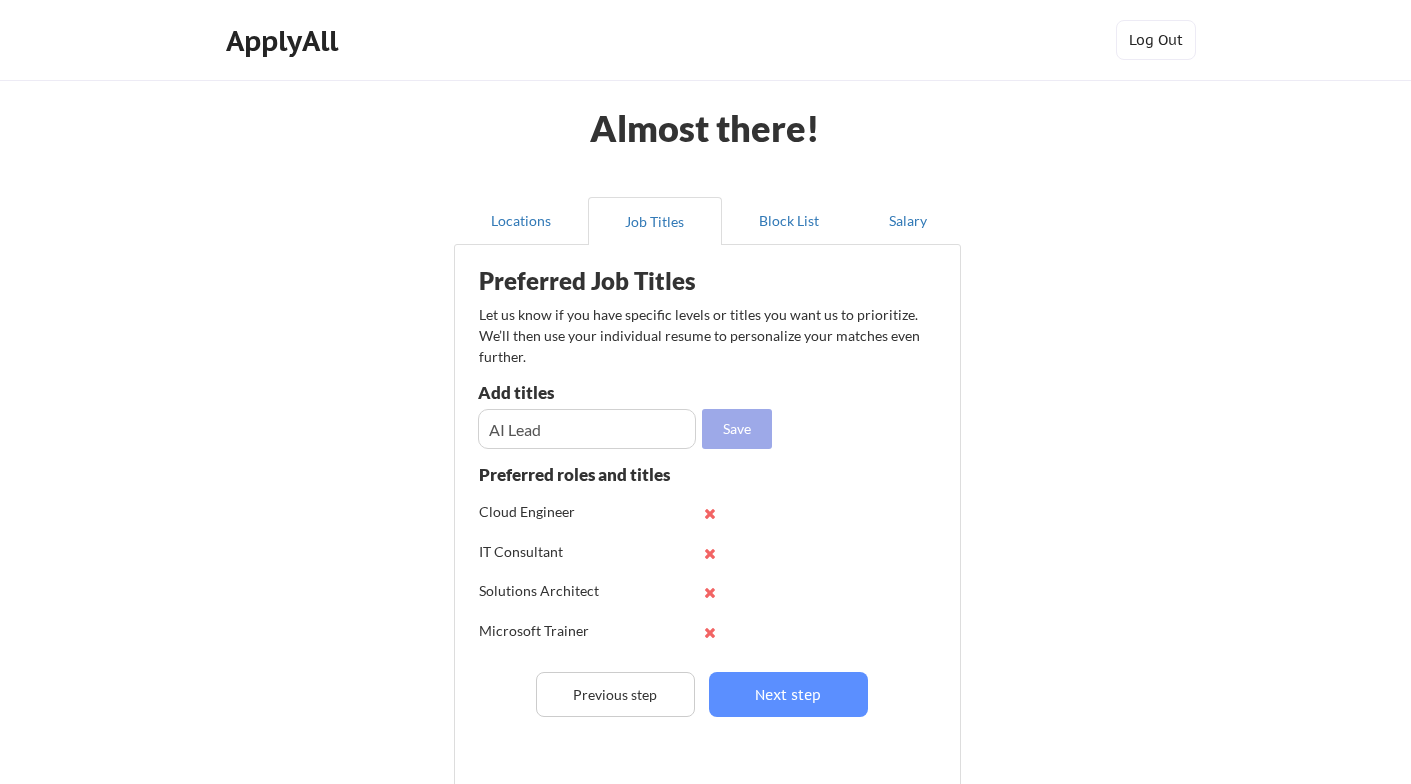 type 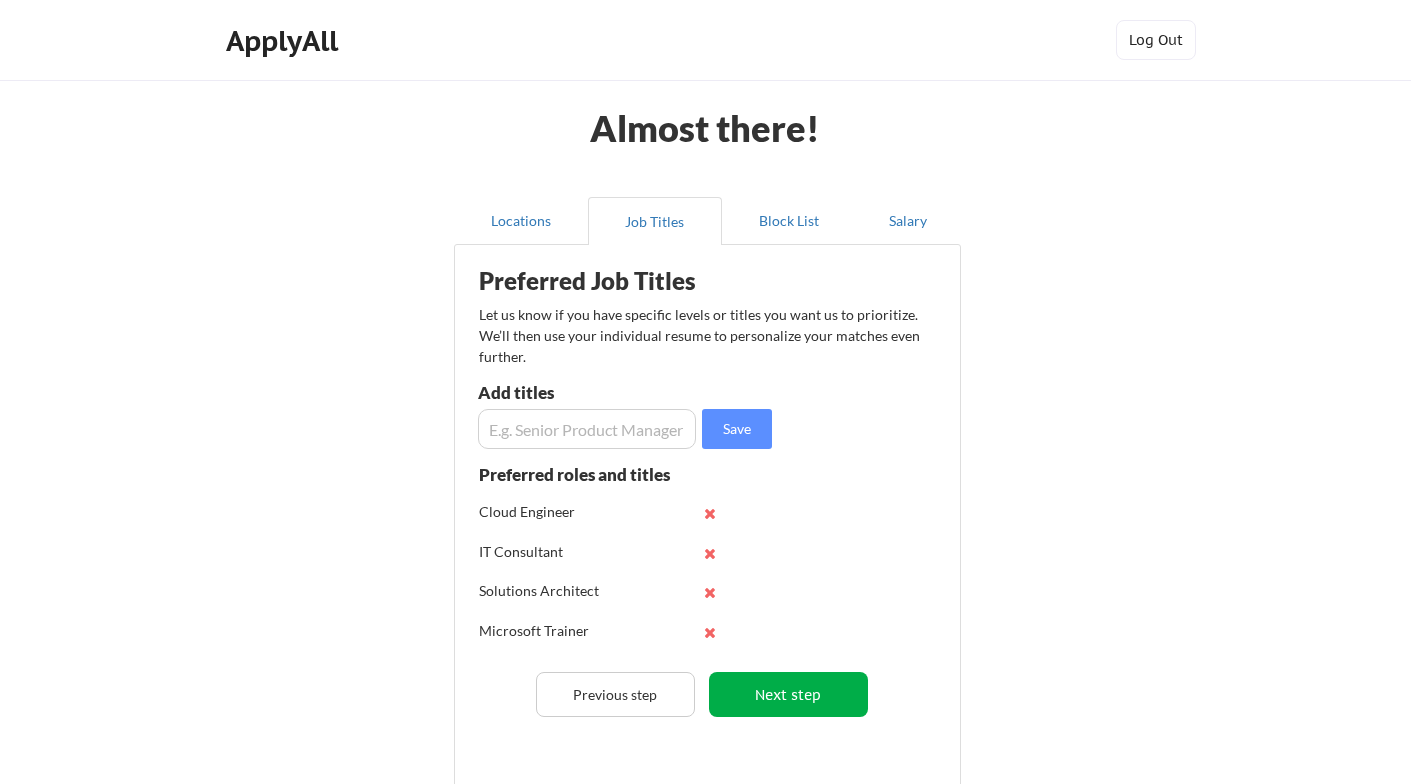 click on "Next step" at bounding box center (788, 694) 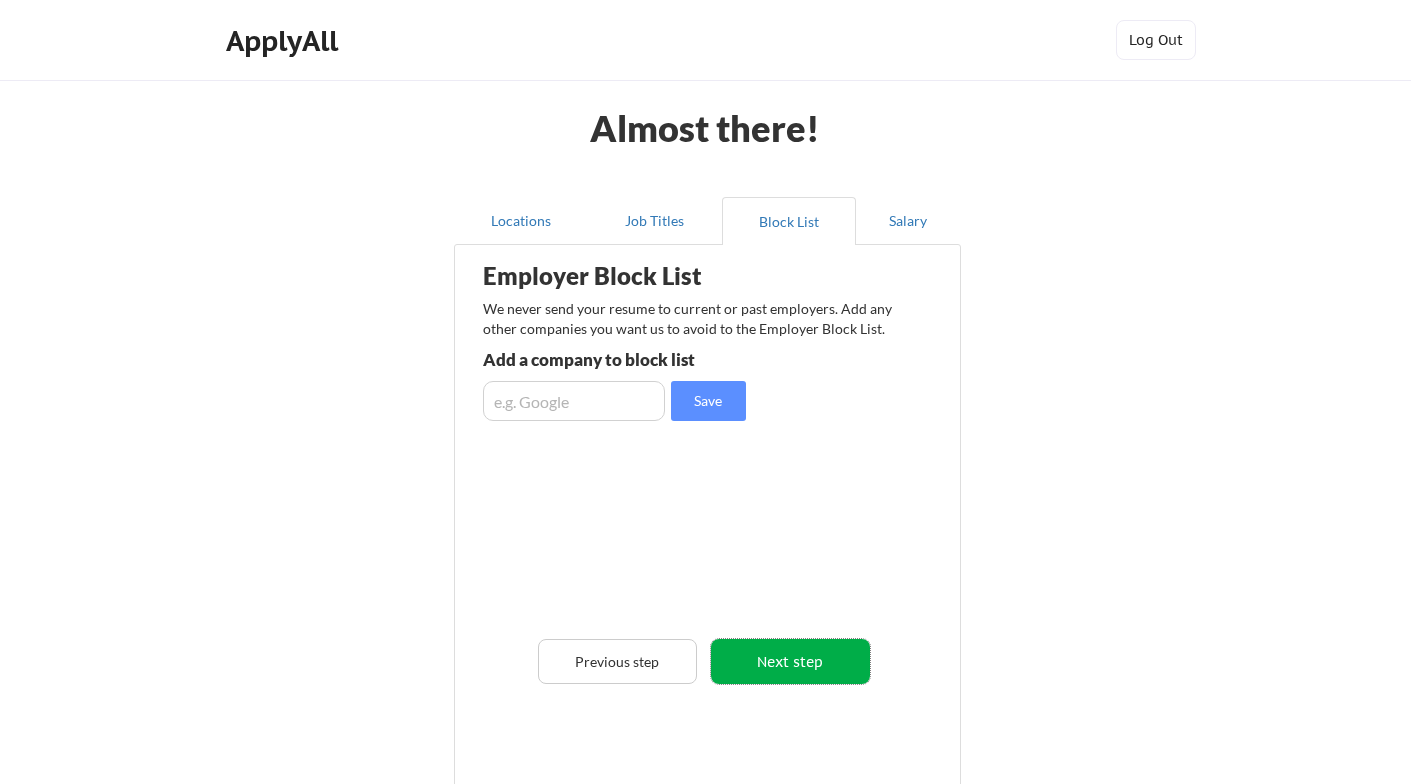 click on "Next step" at bounding box center [790, 661] 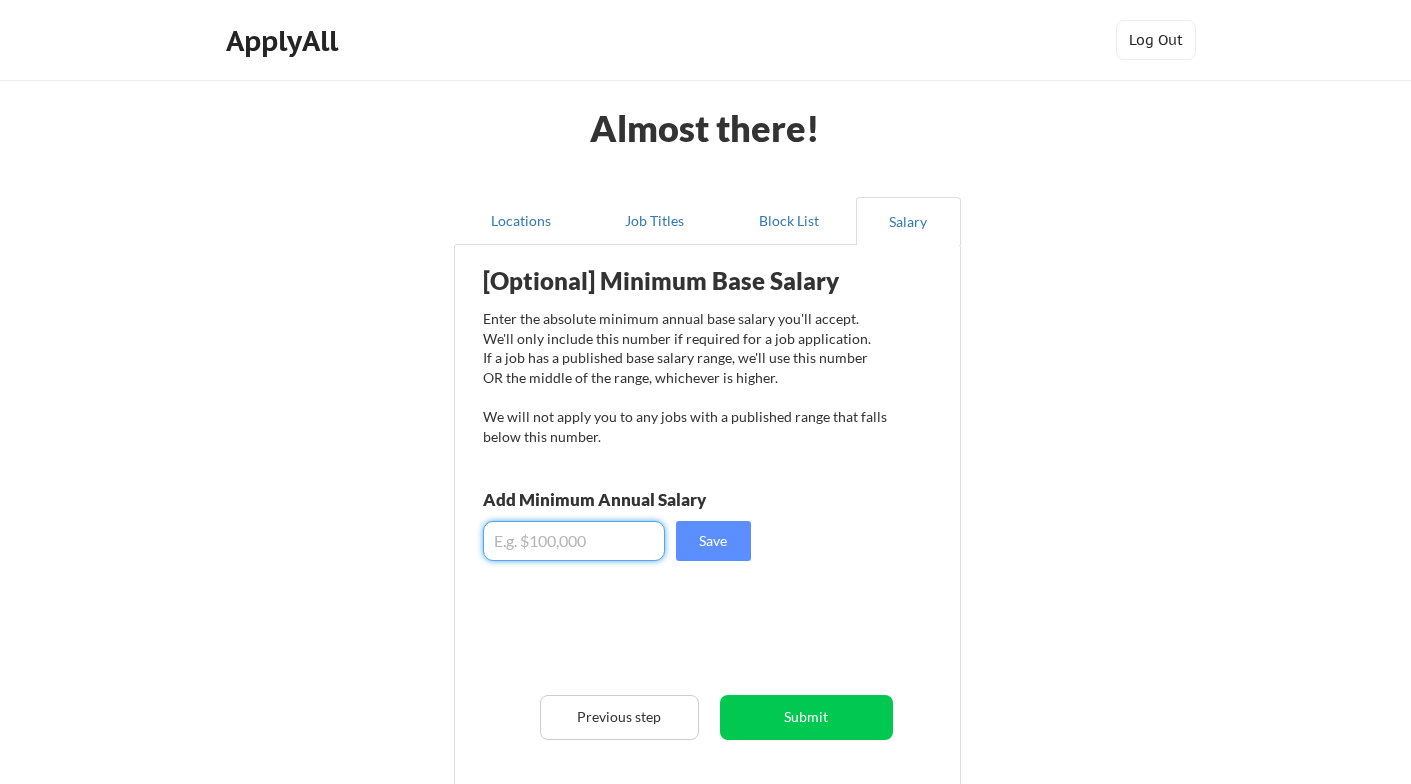 click at bounding box center (574, 541) 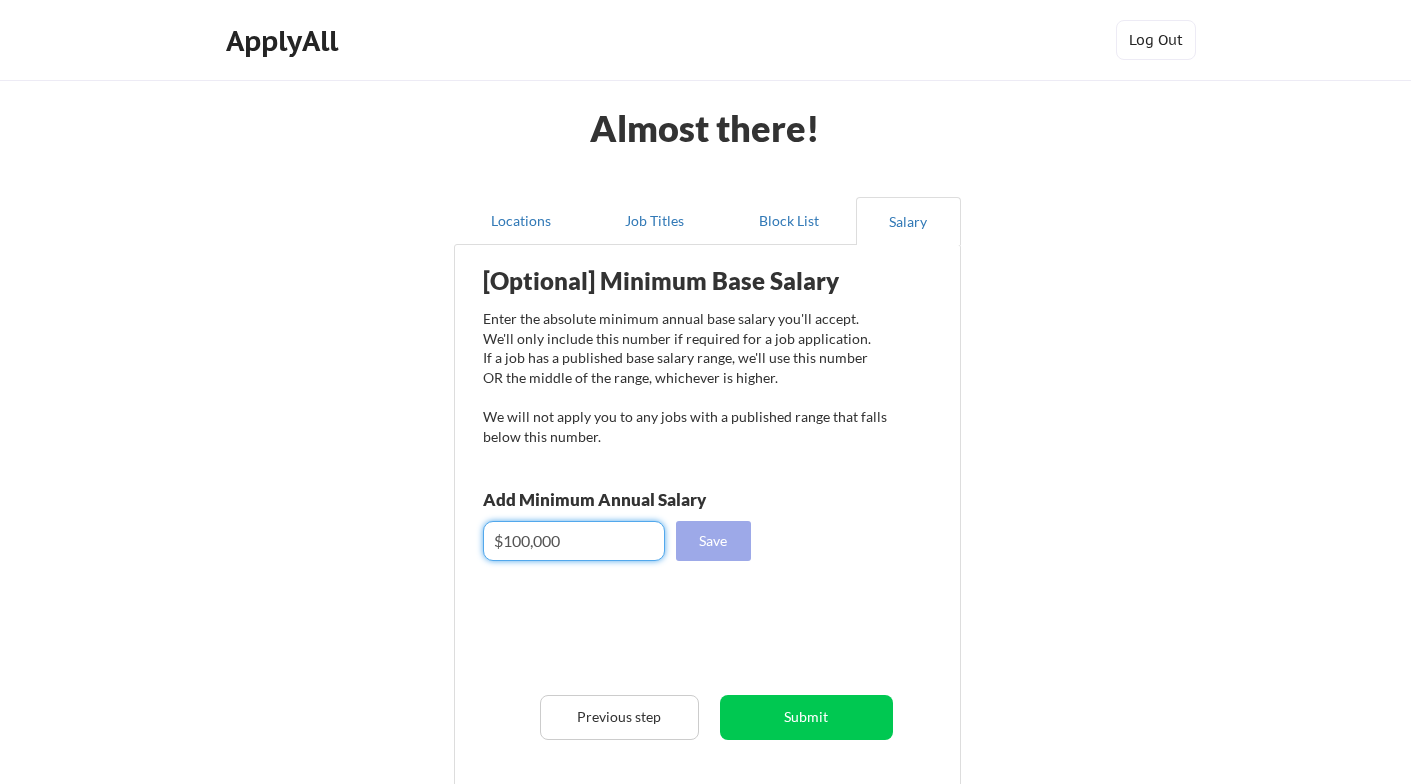 type on "$100,000" 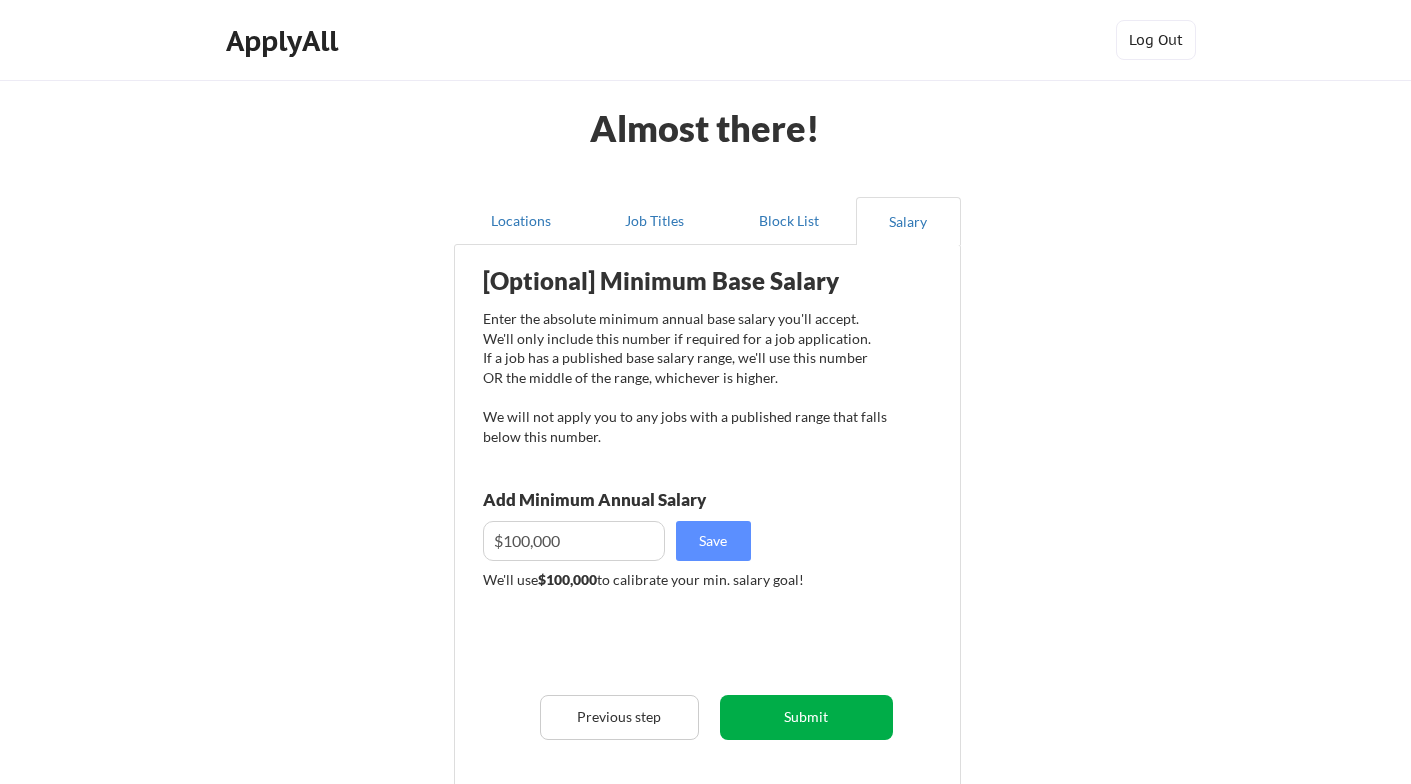 click on "Submit" at bounding box center (806, 717) 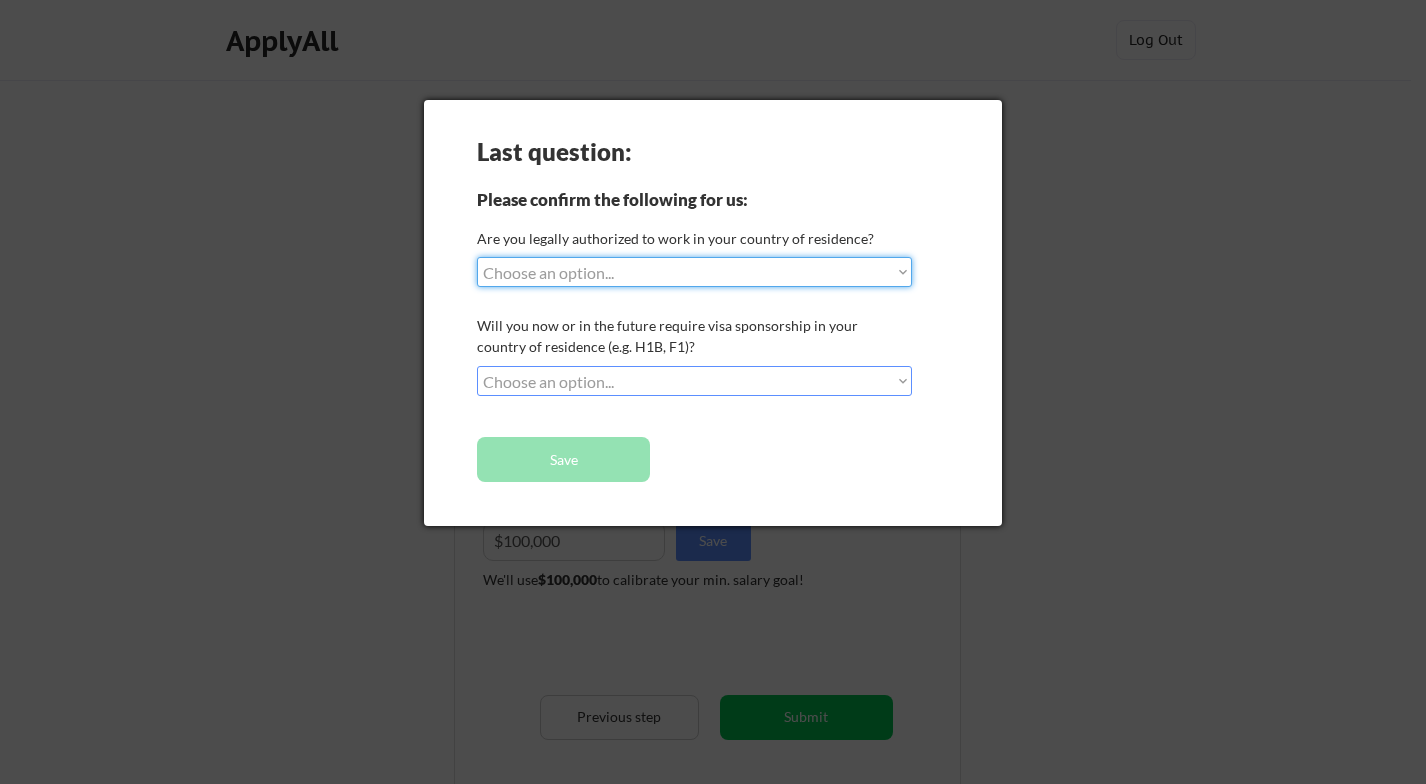 click on "Choose an option... Yes, I am a US Citizen Yes, I am a Canadian Citizen Yes, I am a US Green Card Holder Yes, I am an Other Permanent Resident Yes, I am here on a visa (H1B, OPT, etc.) No, I am not (yet) authorized" at bounding box center (694, 272) 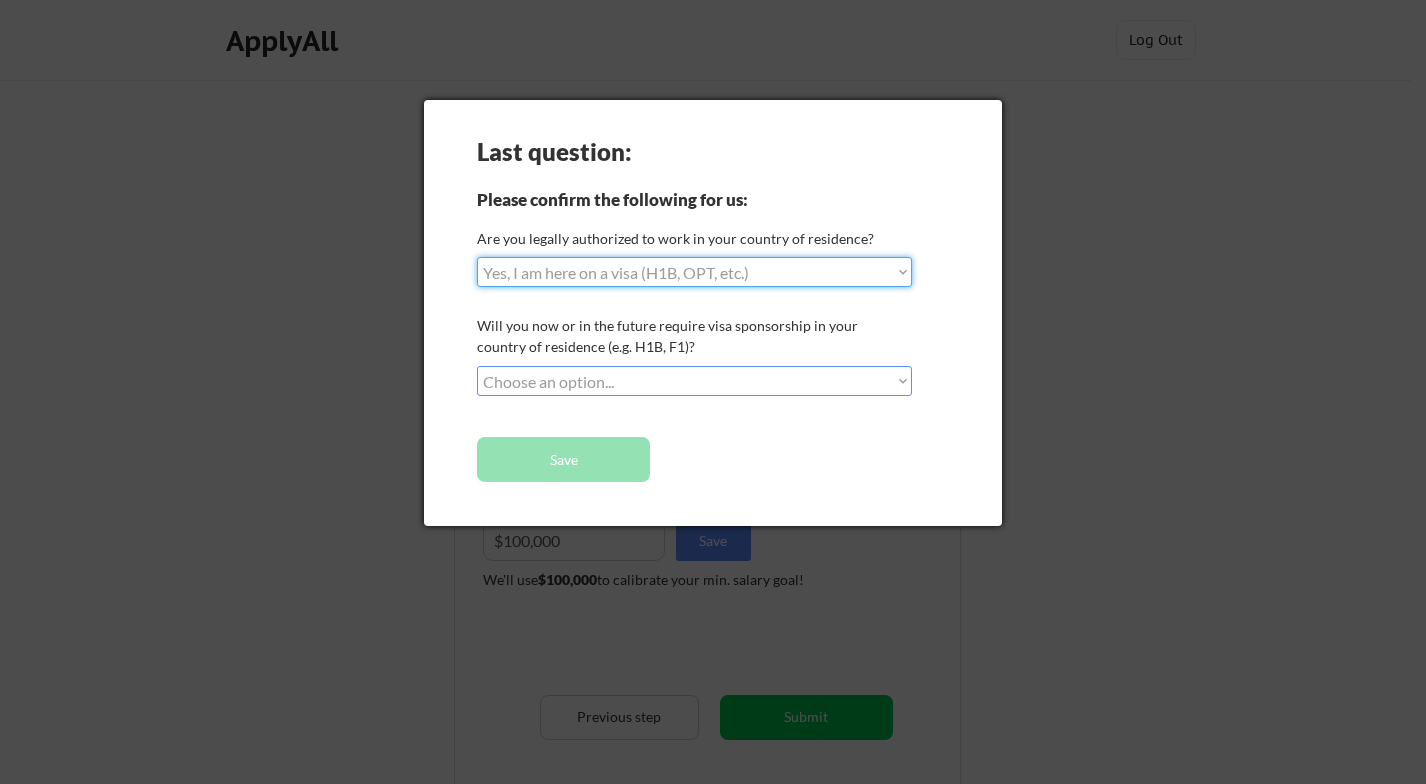 click on "Choose an option... Yes, I am a US Citizen Yes, I am a Canadian Citizen Yes, I am a US Green Card Holder Yes, I am an Other Permanent Resident Yes, I am here on a visa (H1B, OPT, etc.) No, I am not (yet) authorized" at bounding box center (694, 272) 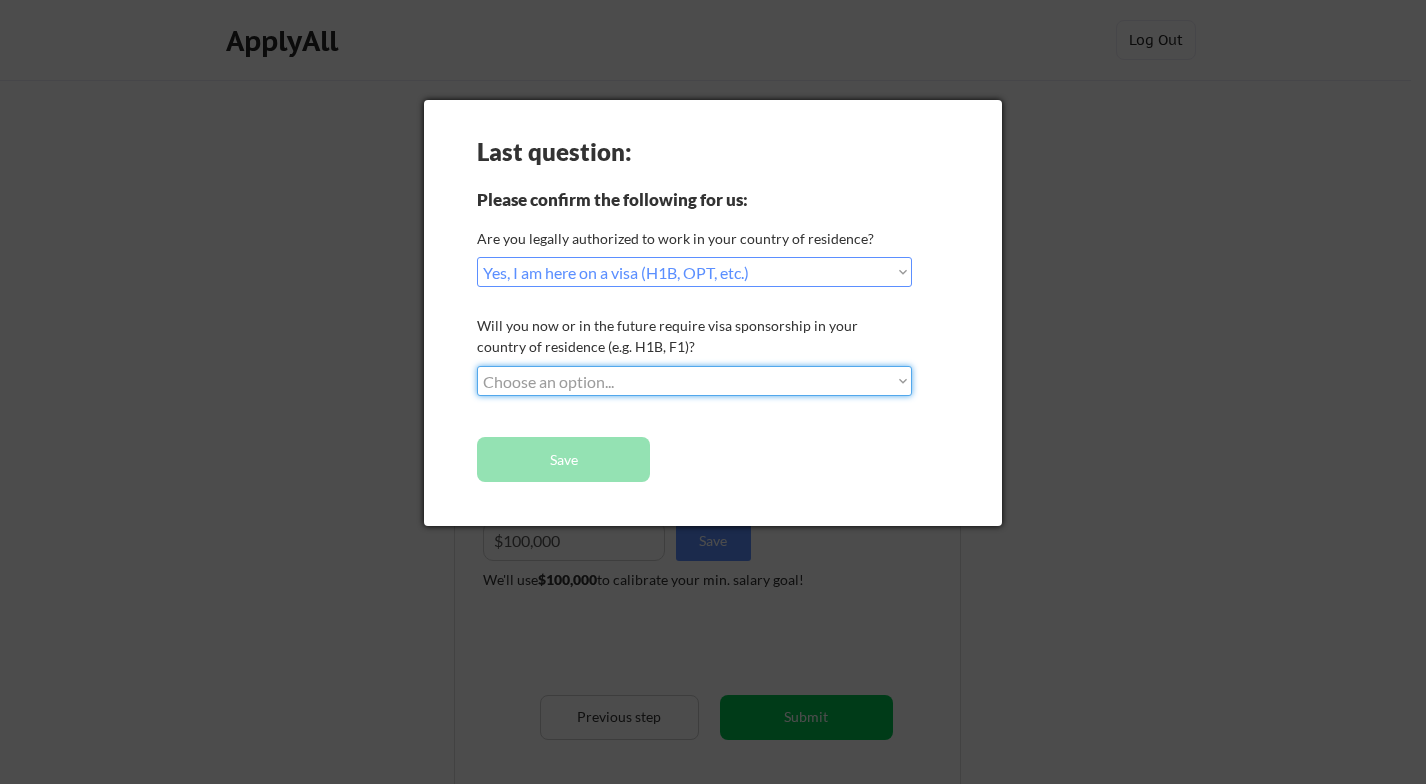 click on "Choose an option... No, I will not need sponsorship Yes, I will need sponsorship" at bounding box center [694, 381] 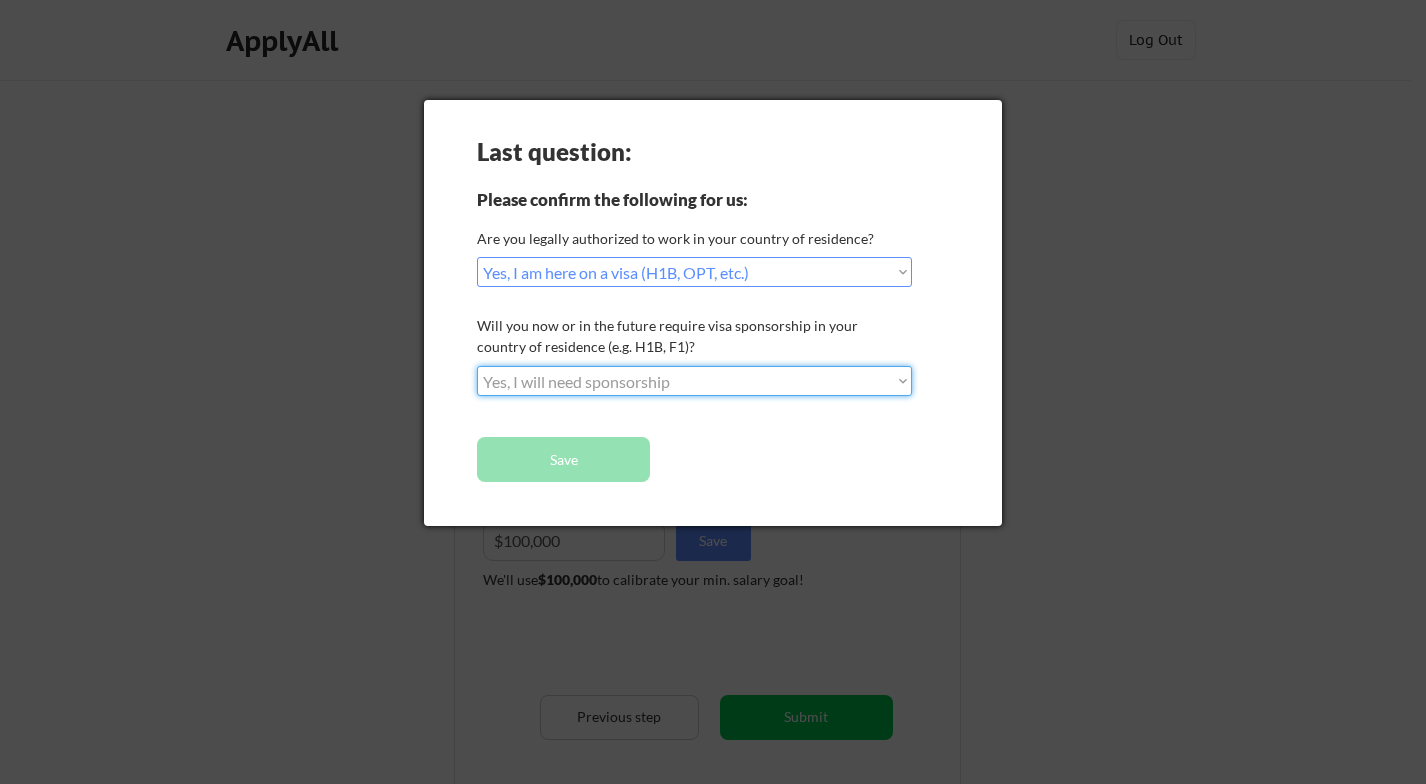 click on "Choose an option... No, I will not need sponsorship Yes, I will need sponsorship" at bounding box center [694, 381] 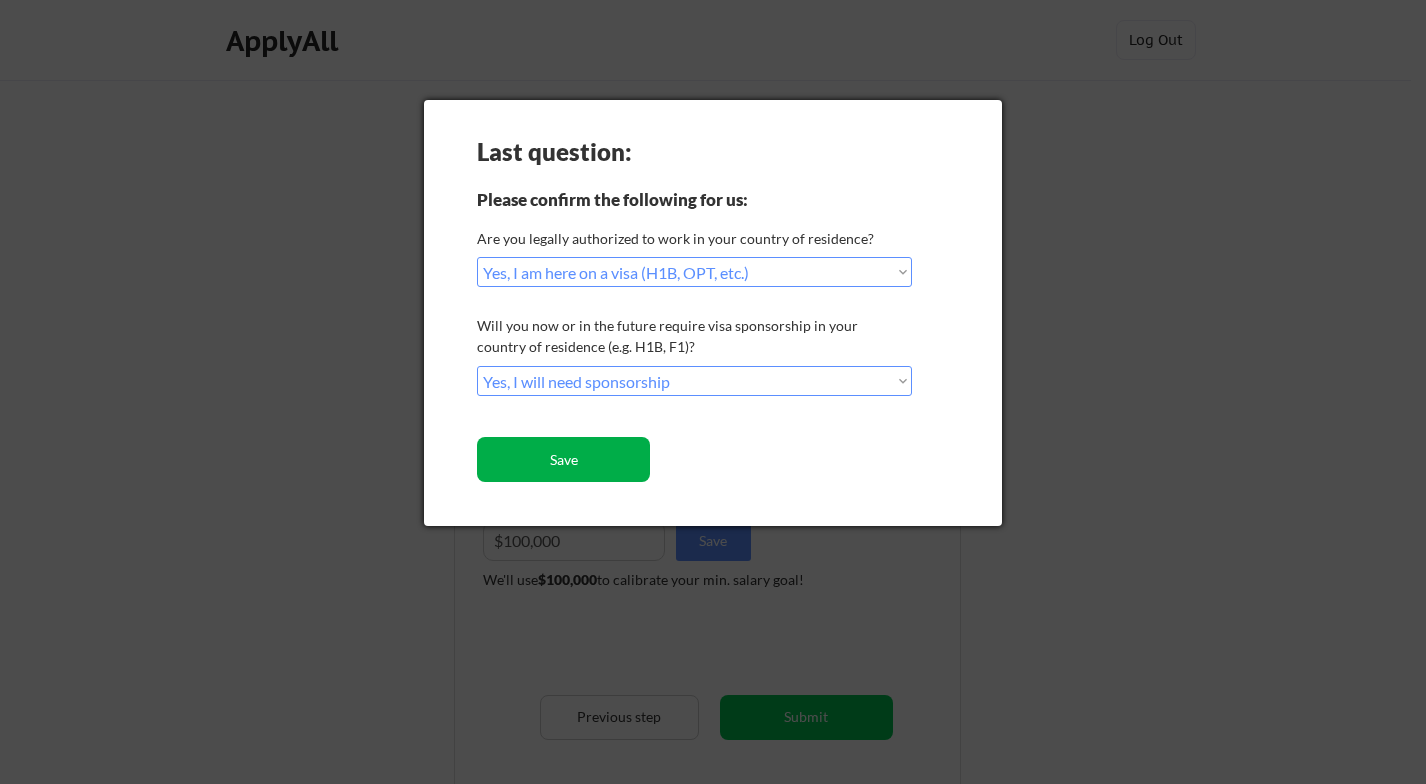 click on "Save" at bounding box center (563, 459) 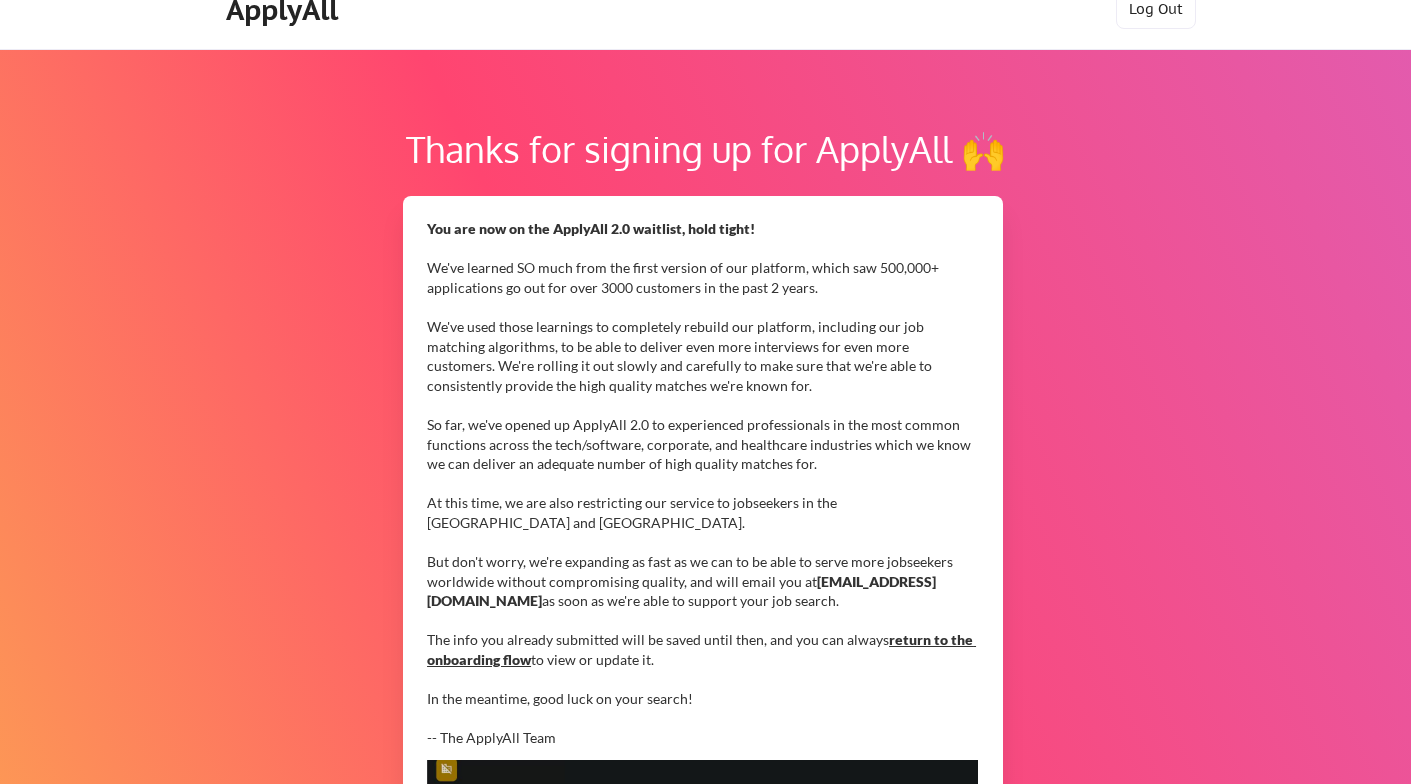 scroll, scrollTop: 0, scrollLeft: 0, axis: both 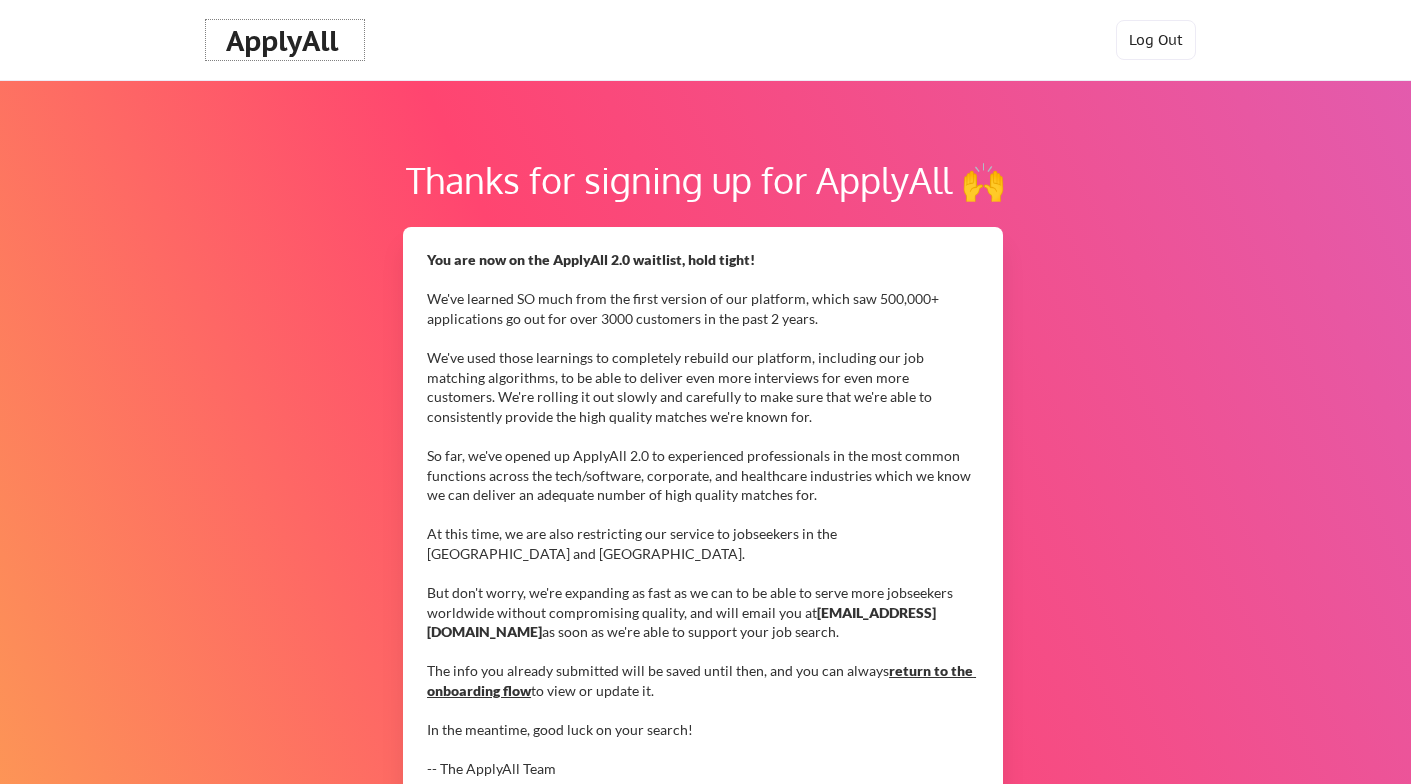 click on "ApplyAll" at bounding box center (285, 41) 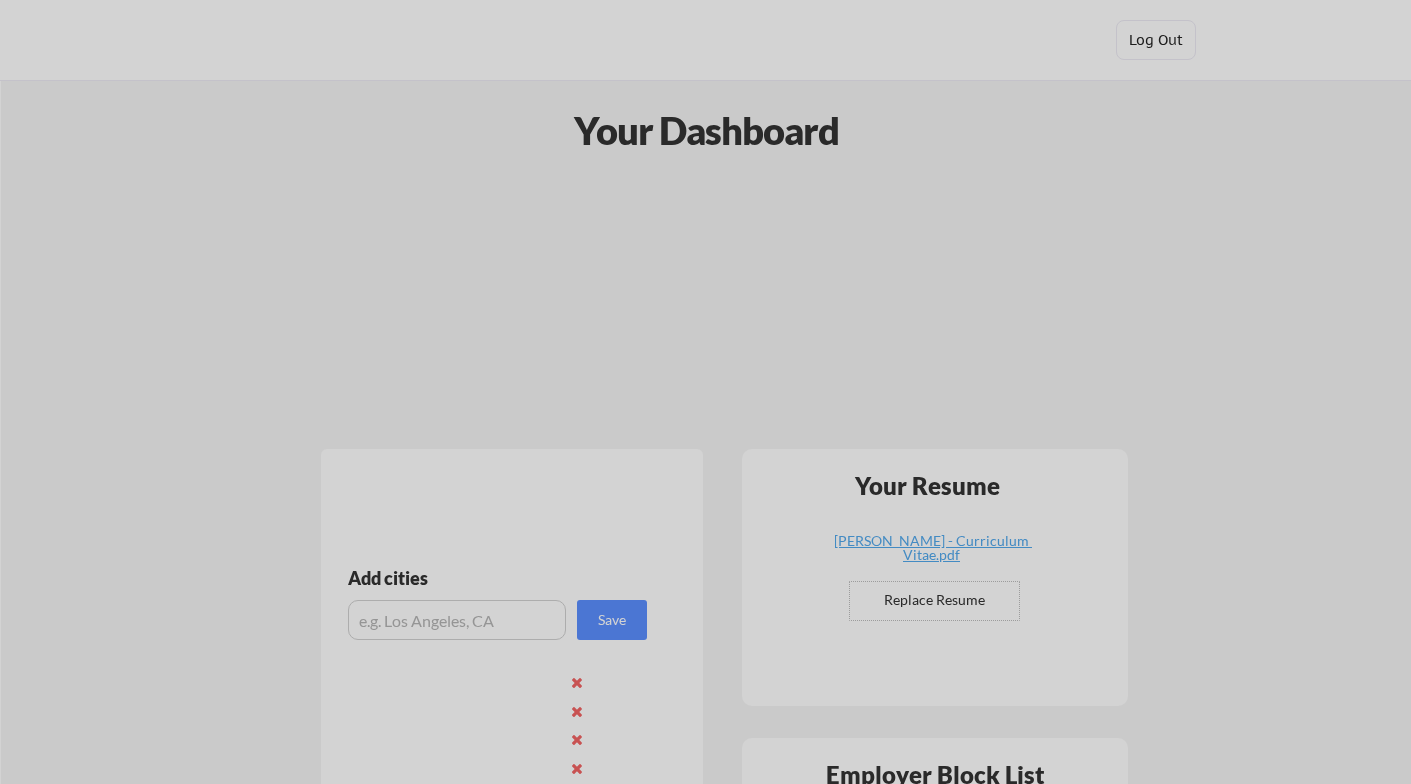 scroll, scrollTop: 0, scrollLeft: 0, axis: both 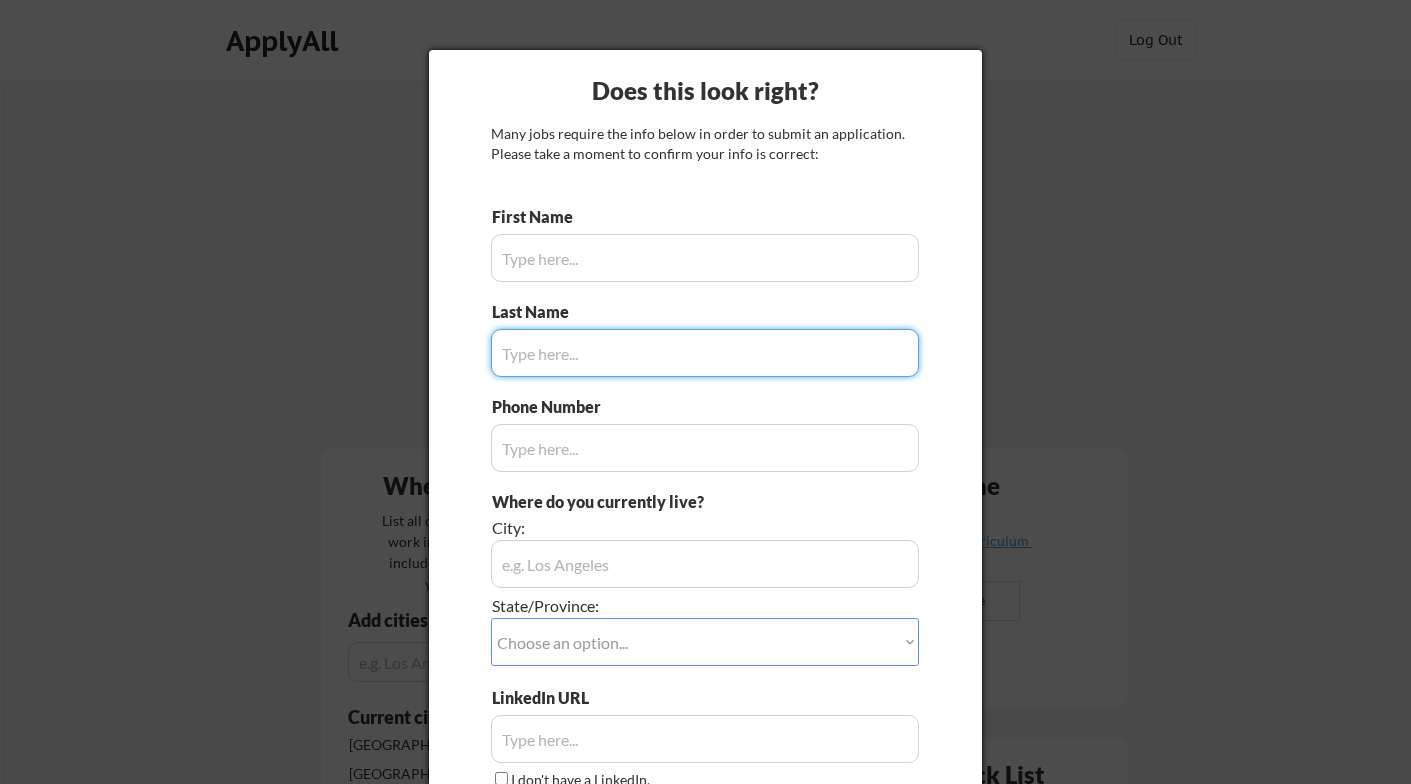 click at bounding box center [705, 392] 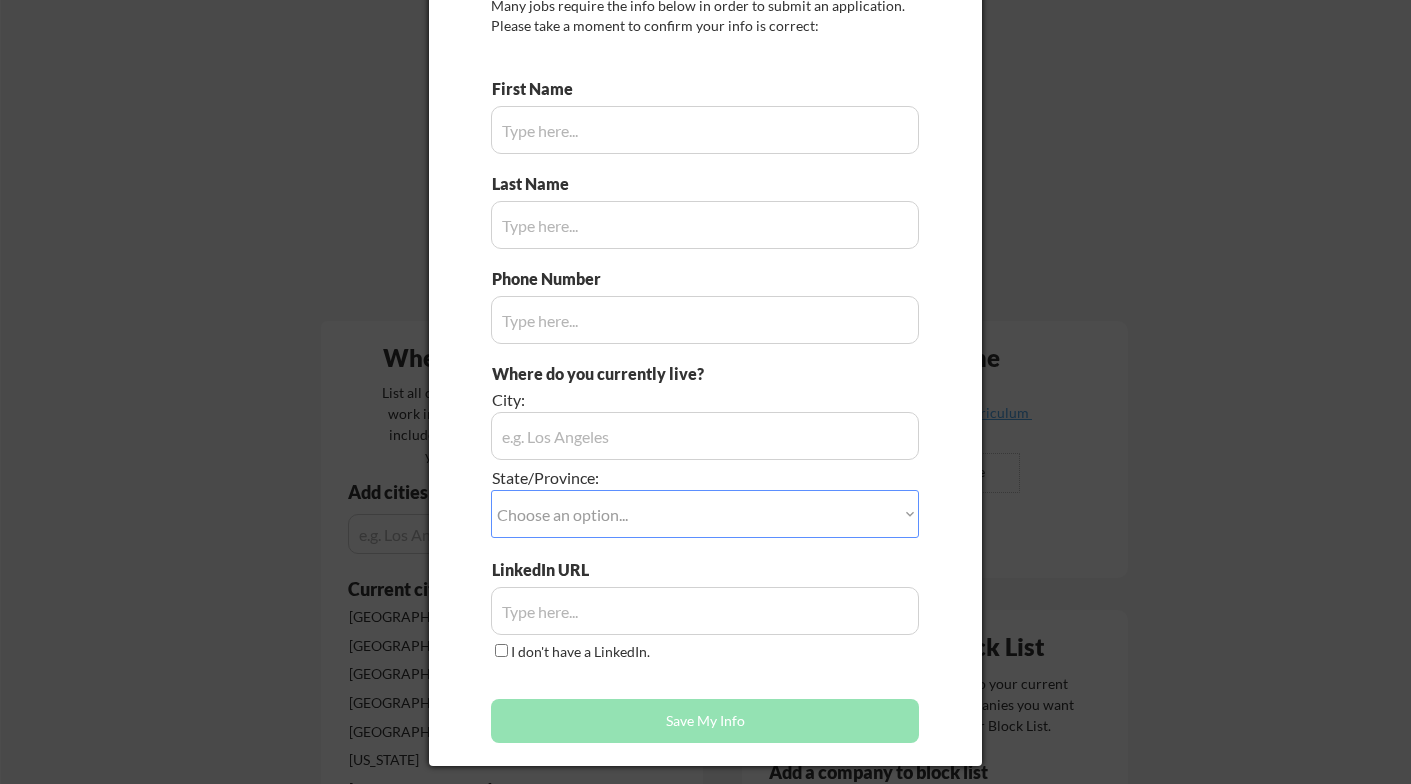 scroll, scrollTop: 118, scrollLeft: 0, axis: vertical 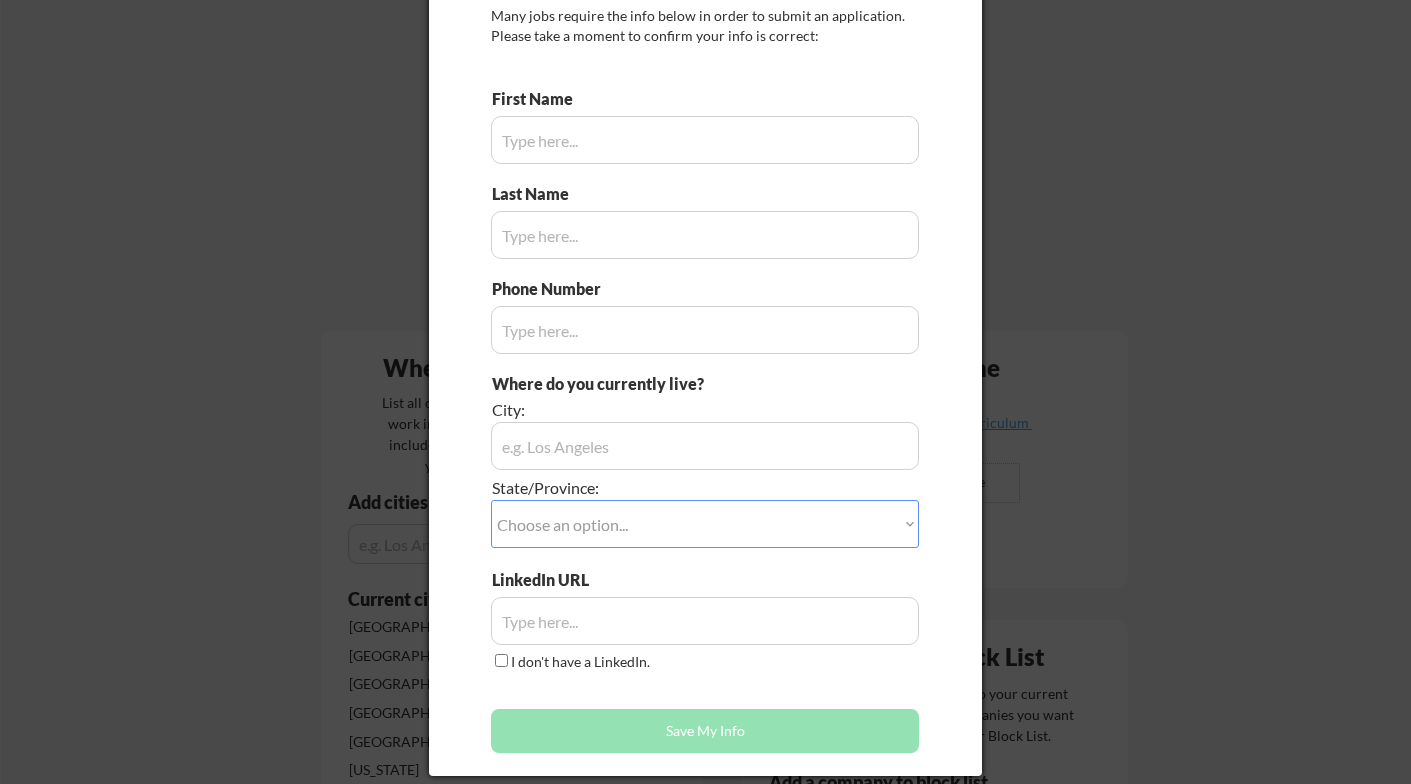 click at bounding box center (705, 140) 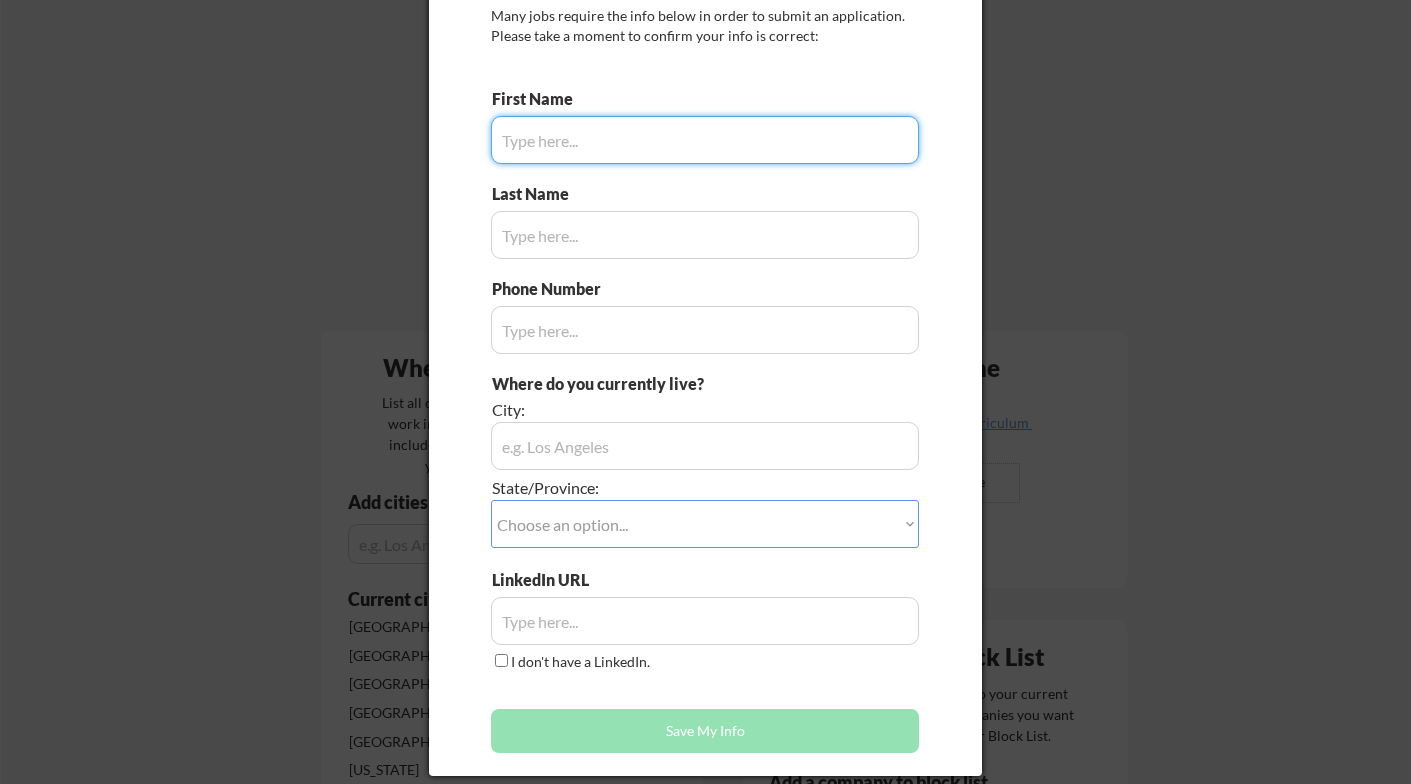 click at bounding box center [705, 140] 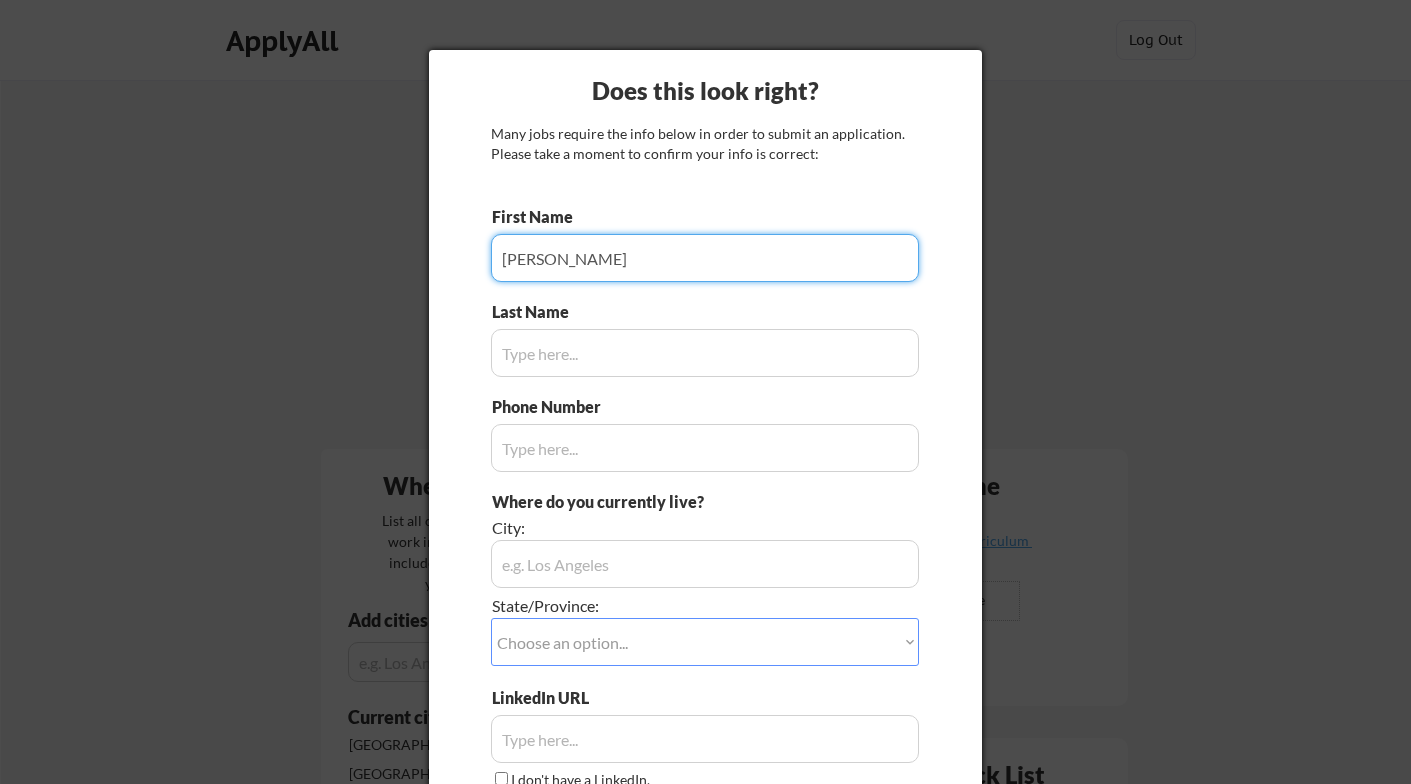 type on "Godfrey" 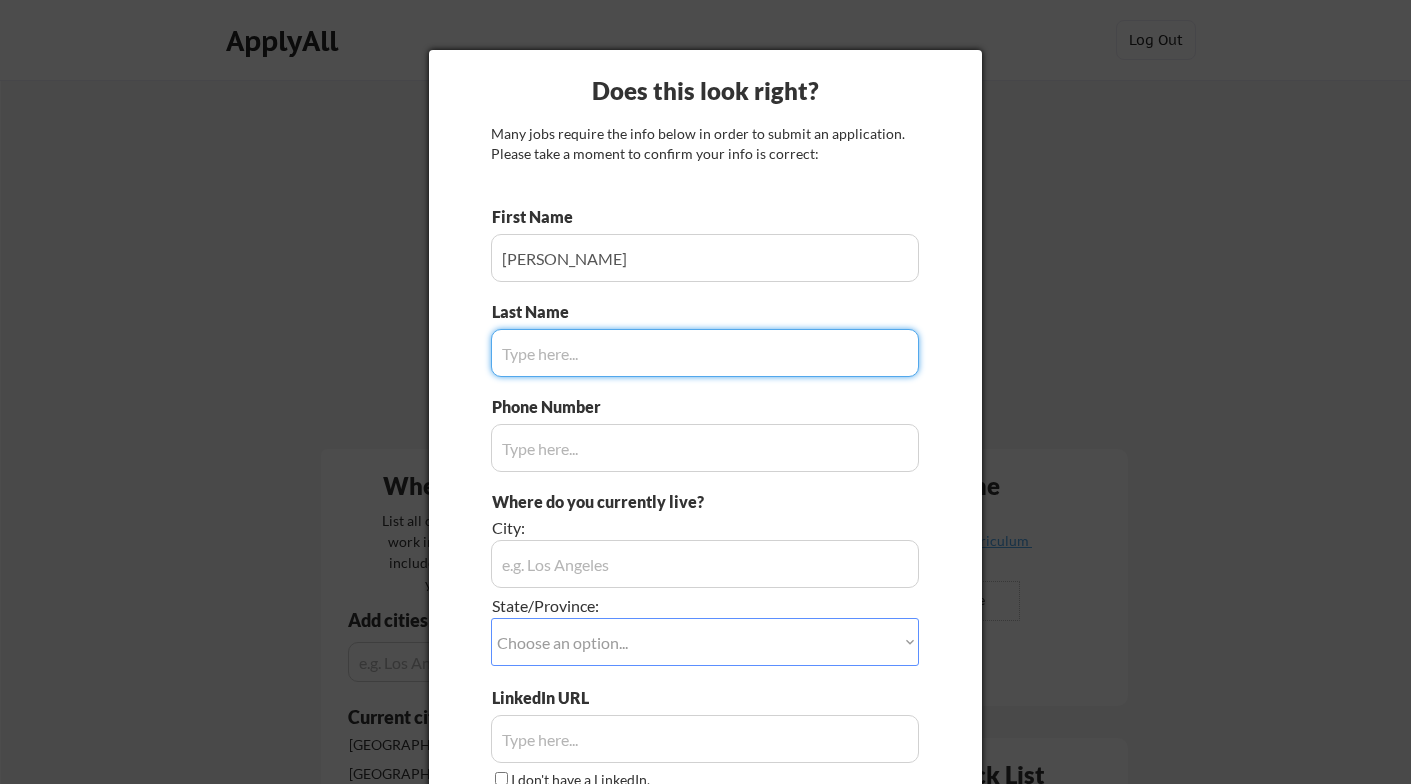 click at bounding box center [705, 353] 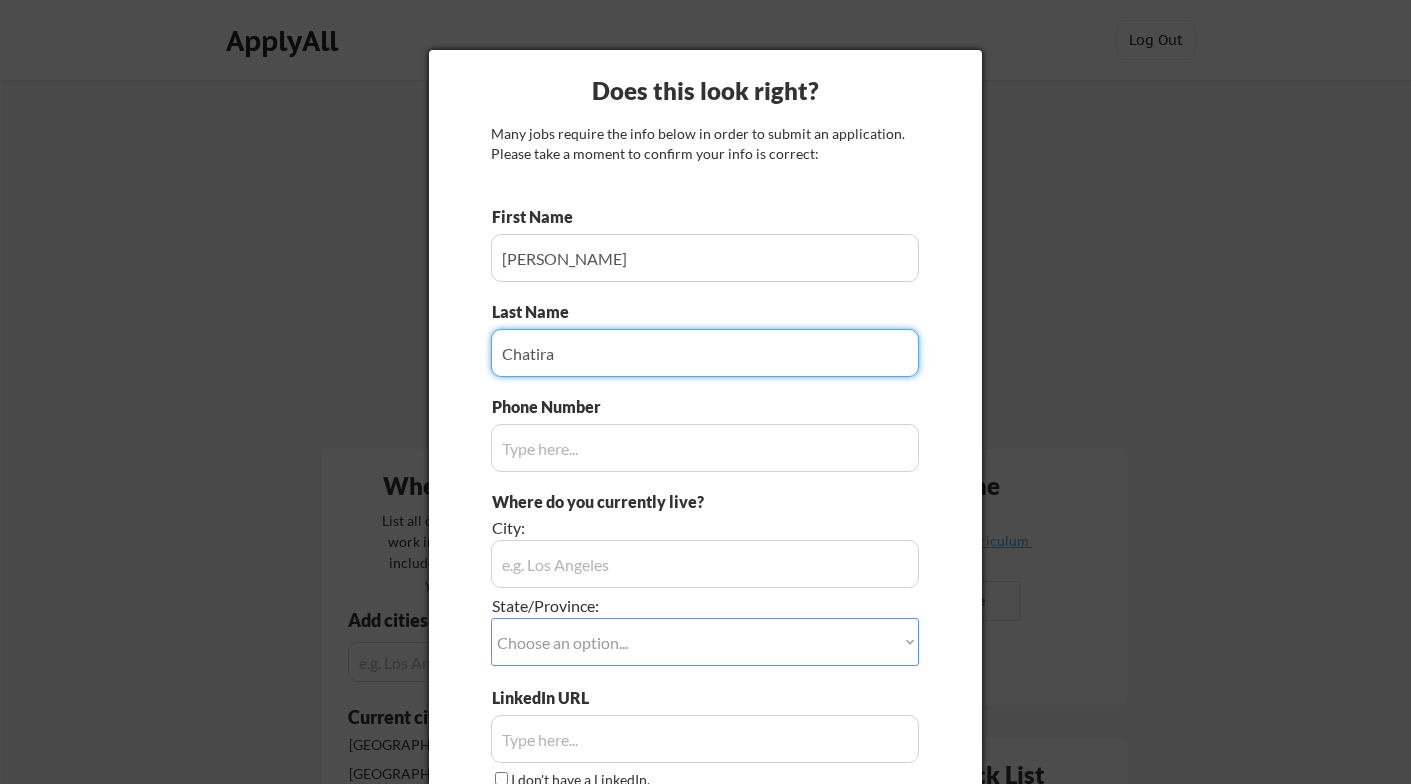 type on "Chatira" 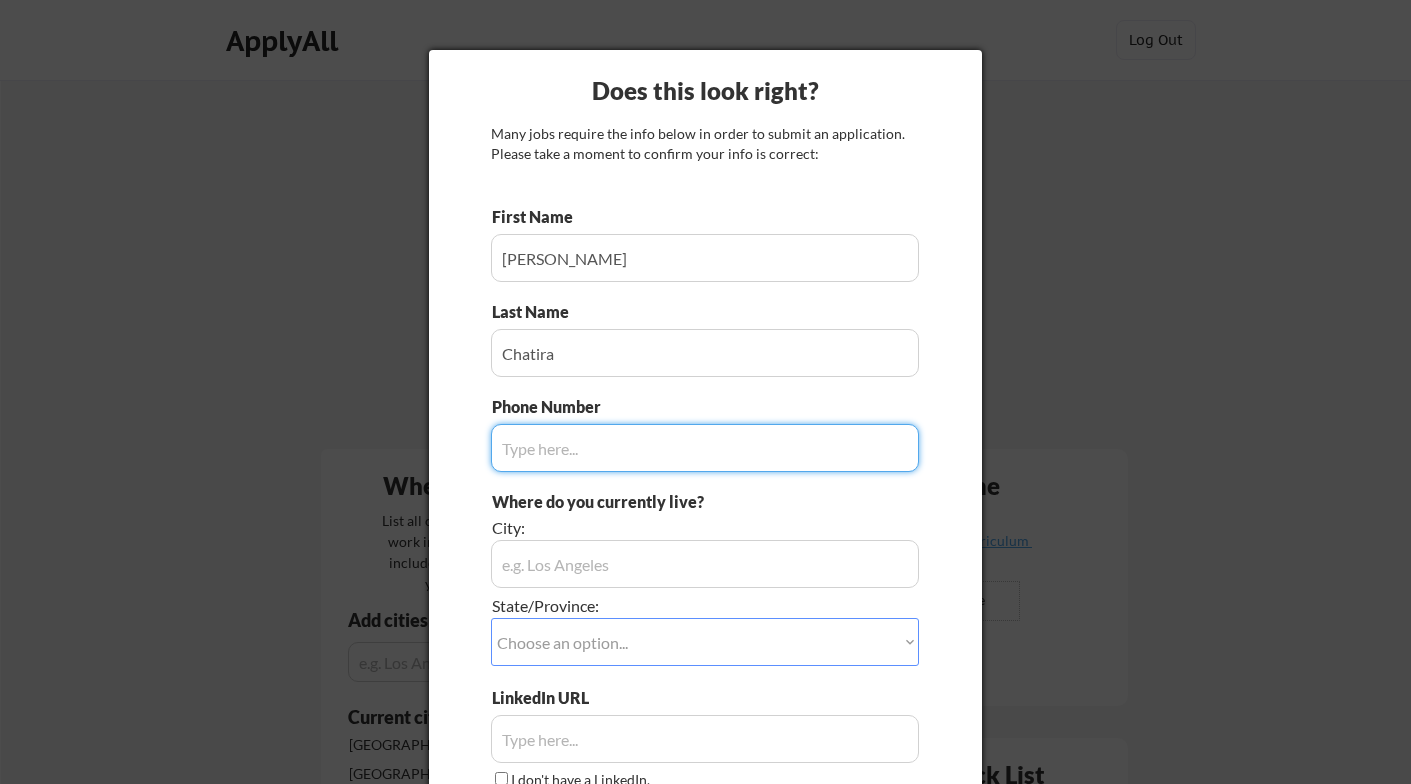 click at bounding box center [705, 564] 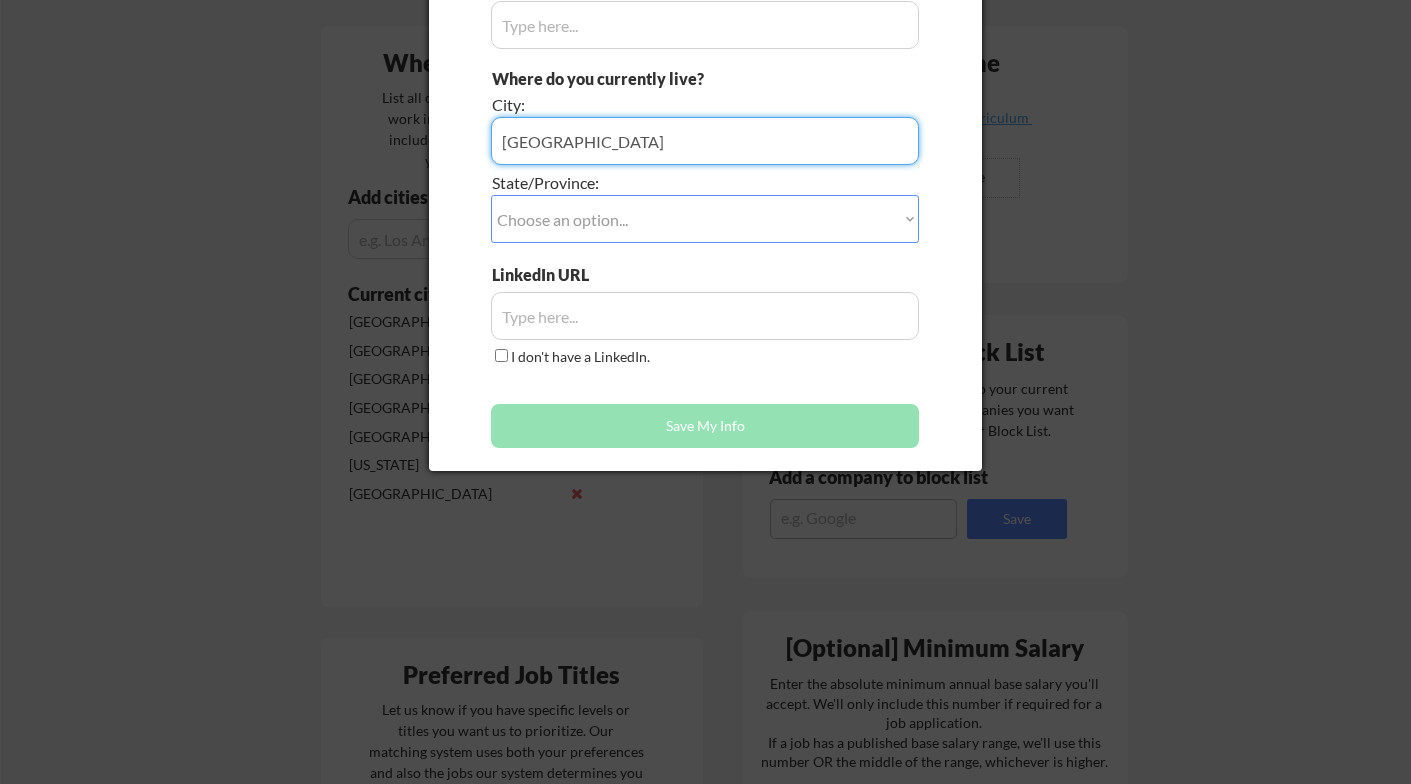scroll, scrollTop: 427, scrollLeft: 0, axis: vertical 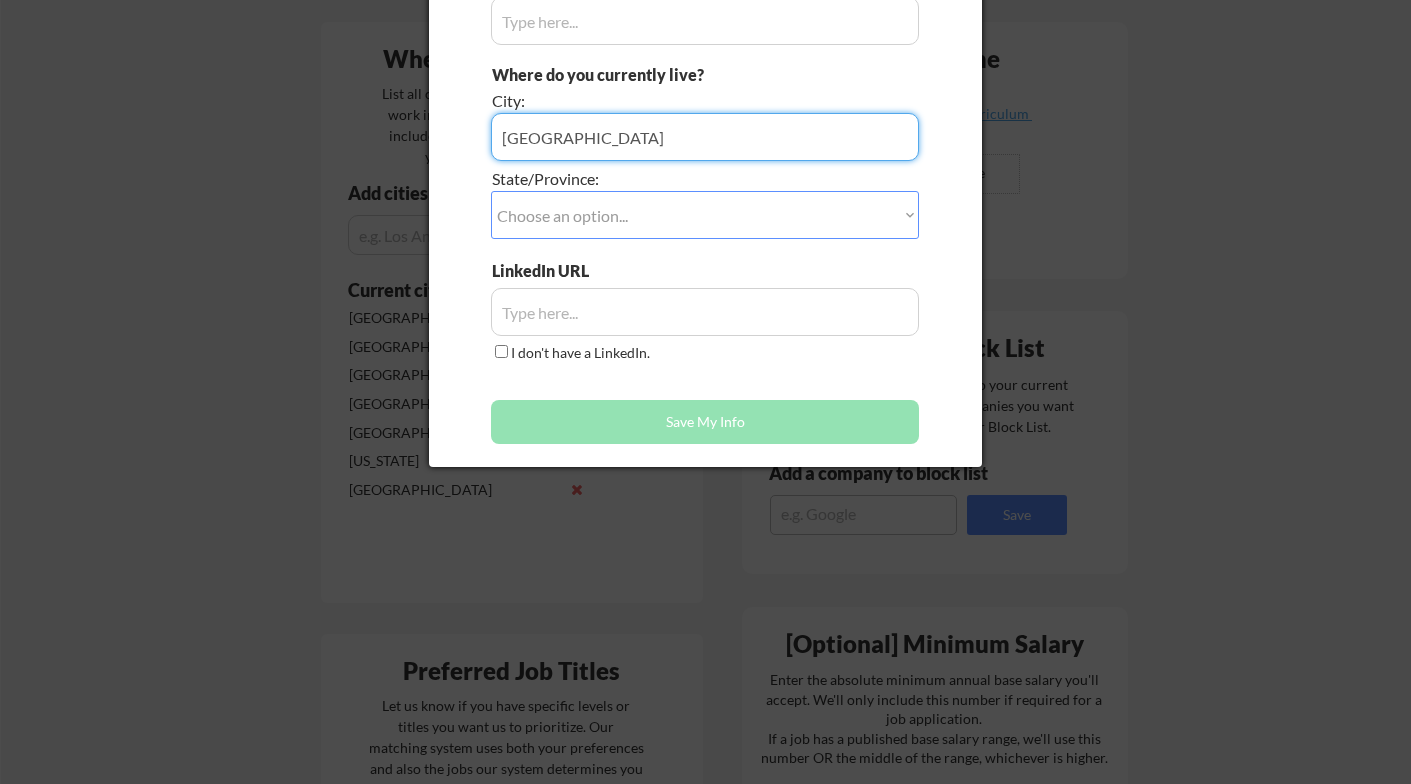 type on "[GEOGRAPHIC_DATA]" 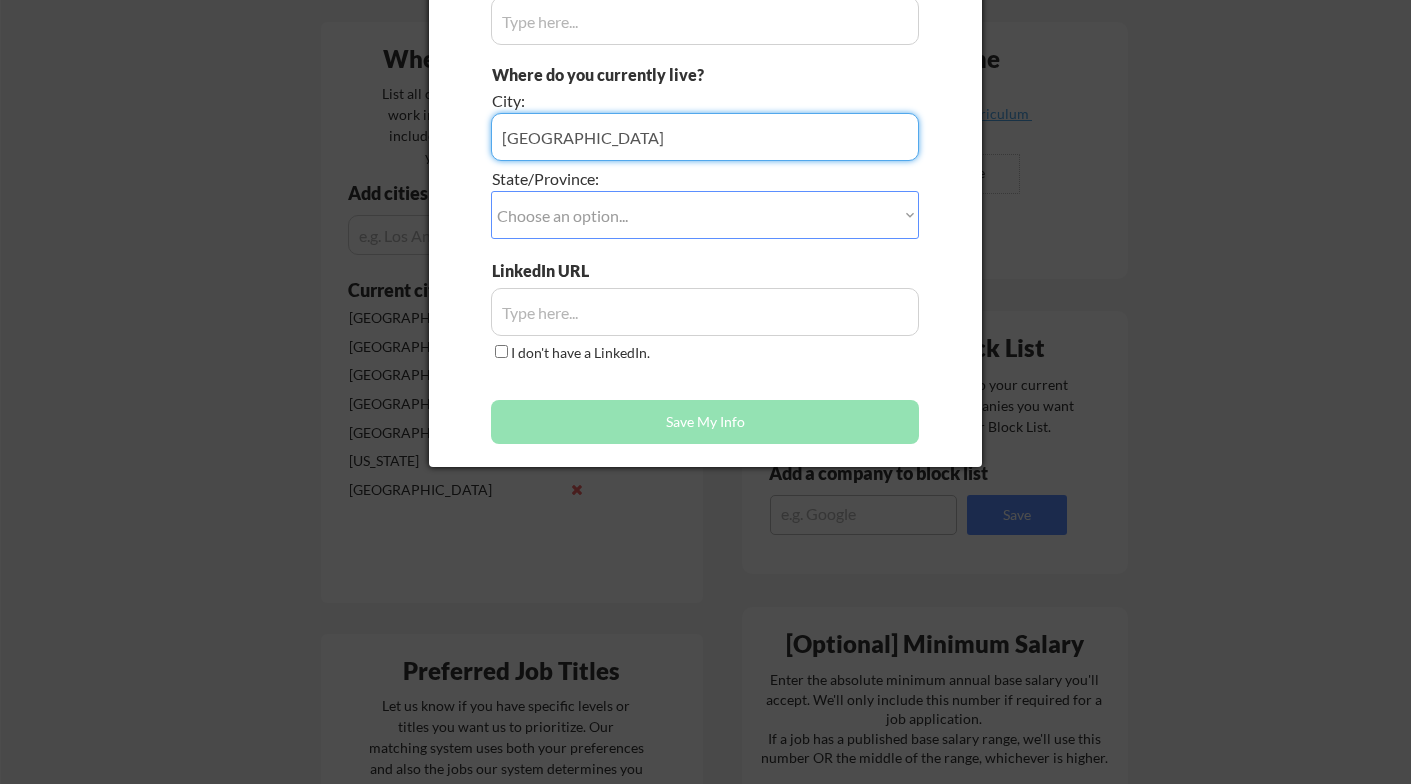 click on "Choose an option... Other/Not Applicable Alabama Alaska Alberta Arizona Arkansas British Columbia California Colorado Connecticut Delaware District of Columbia Florida Georgia Hawaii Idaho Illinois Indiana Iowa Kansas Kentucky Labrador Louisiana Maine Manitoba Maryland Massachusetts Michigan Minnesota Mississippi Missouri Montana Nebraska Nevada New Brunswick New Hampshire New Jersey New Mexico New York Newfoundland North Carolina North Dakota Northwest Territories Nova Scotia Nunavut Ohio Oklahoma Ontario Oregon Pennsylvania Prince Edward Island Quebec Rhode Island Saskatchewan South Carolina South Dakota Tennessee Texas Utah Vermont Virginia Washington West Virginia Wisconsin Wyoming Yukon" at bounding box center [705, 215] 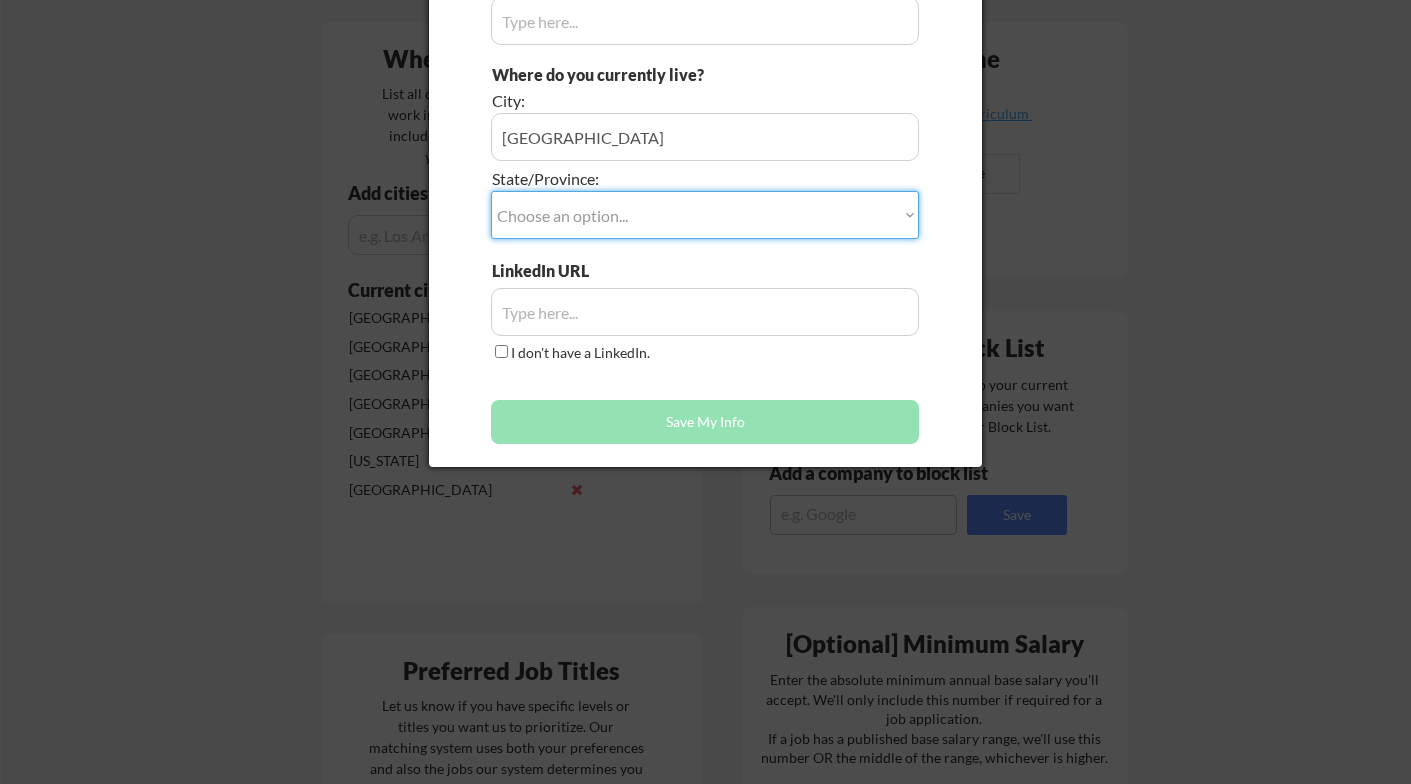 select on ""Other/Not Applicable"" 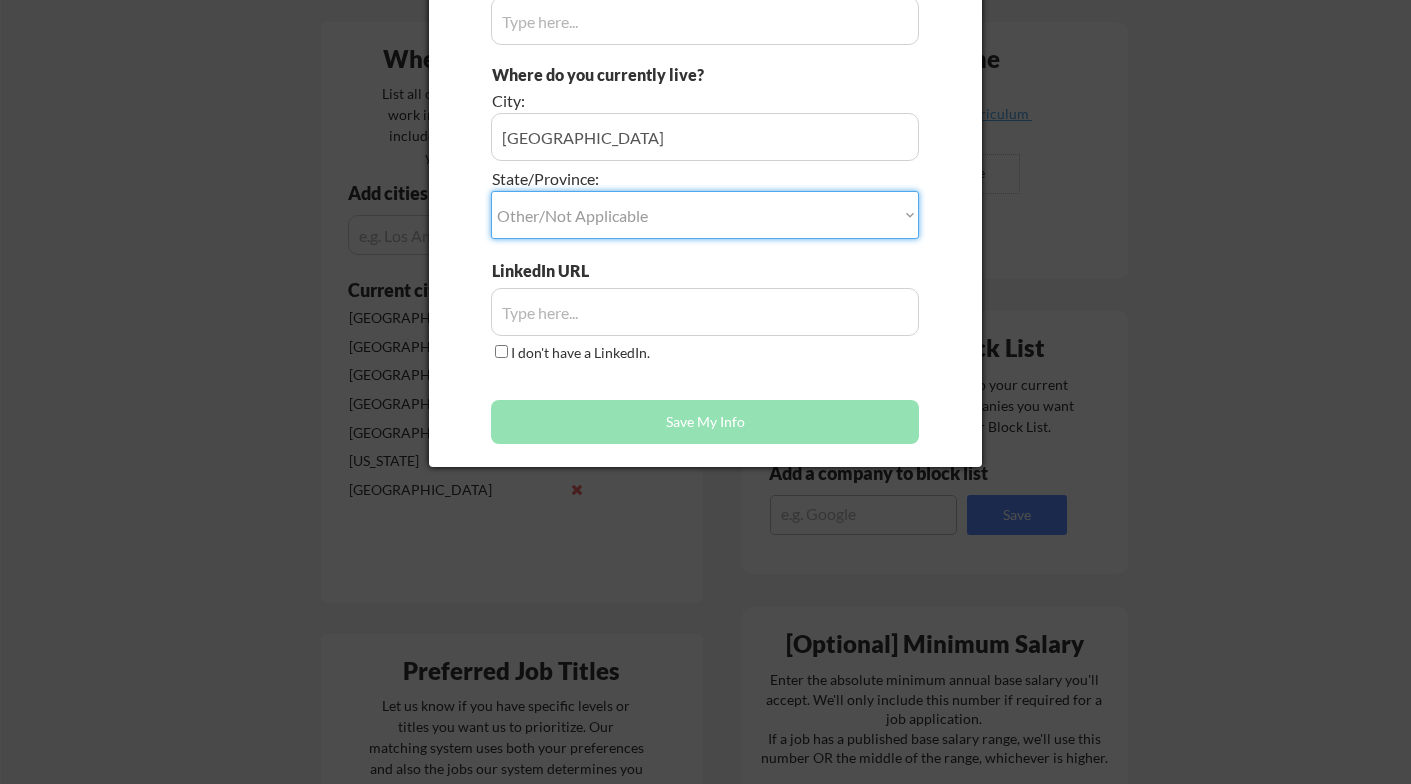 click on "Choose an option... Other/Not Applicable Alabama Alaska Alberta Arizona Arkansas British Columbia California Colorado Connecticut Delaware District of Columbia Florida Georgia Hawaii Idaho Illinois Indiana Iowa Kansas Kentucky Labrador Louisiana Maine Manitoba Maryland Massachusetts Michigan Minnesota Mississippi Missouri Montana Nebraska Nevada New Brunswick New Hampshire New Jersey New Mexico New York Newfoundland North Carolina North Dakota Northwest Territories Nova Scotia Nunavut Ohio Oklahoma Ontario Oregon Pennsylvania Prince Edward Island Quebec Rhode Island Saskatchewan South Carolina South Dakota Tennessee Texas Utah Vermont Virginia Washington West Virginia Wisconsin Wyoming Yukon" at bounding box center (705, 215) 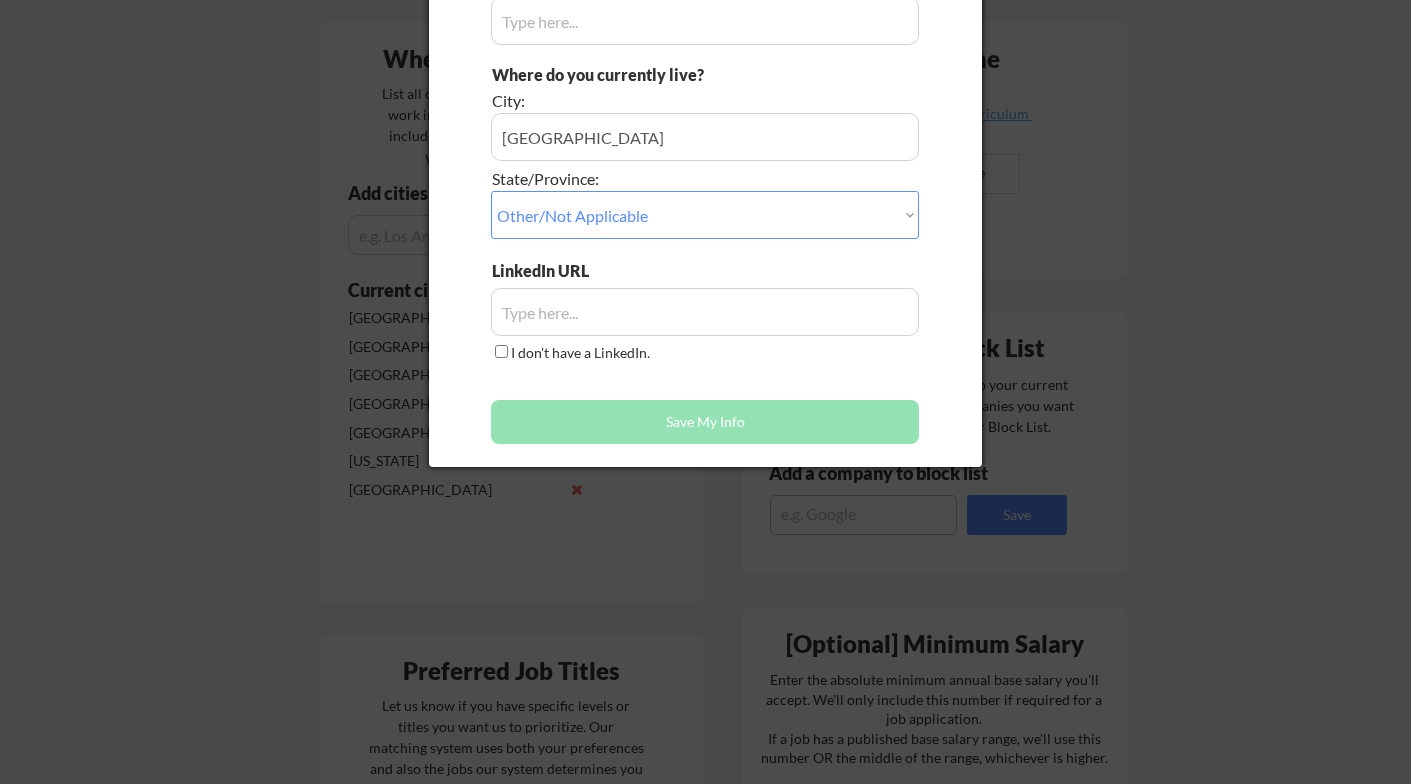 click at bounding box center (705, 312) 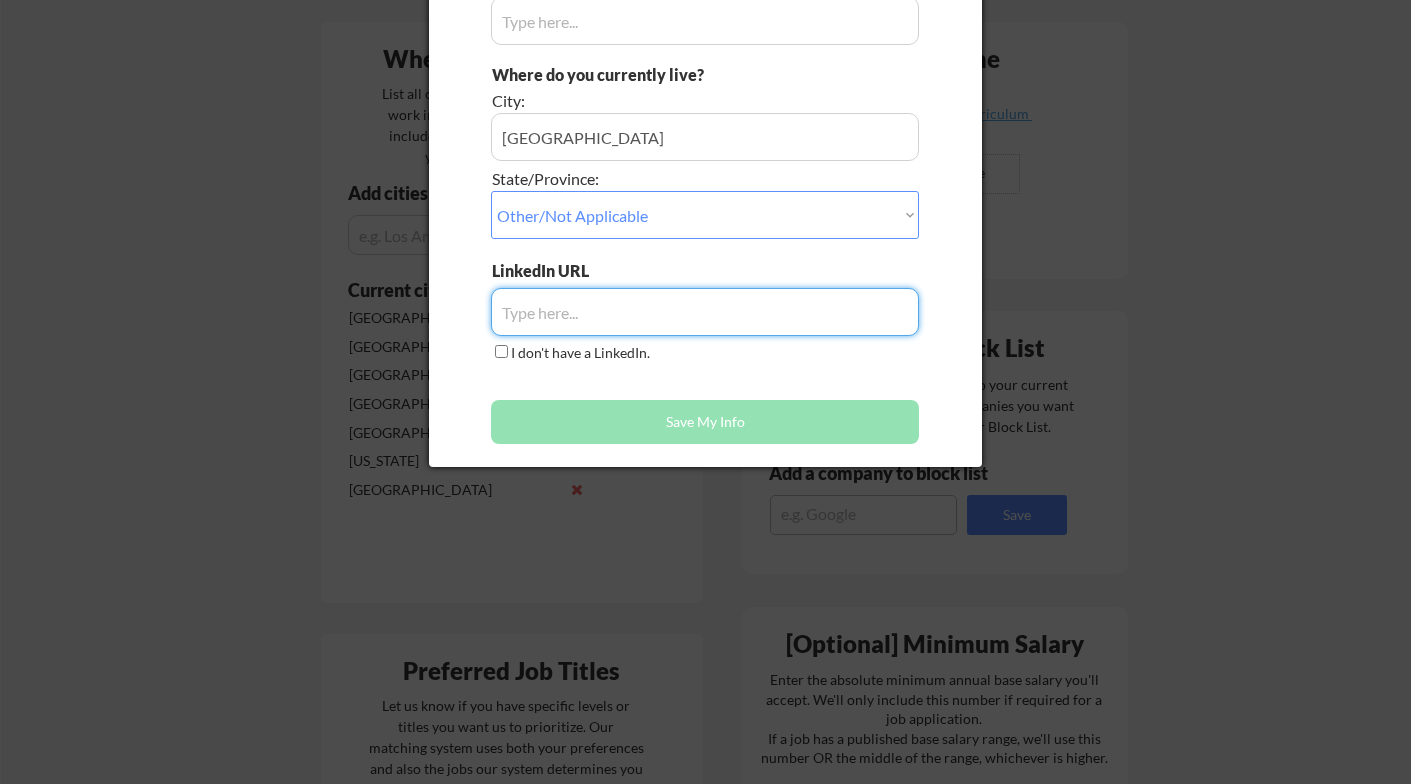 paste on "https://www.linkedin.com/in/godfrey-chatira-22579a64/" 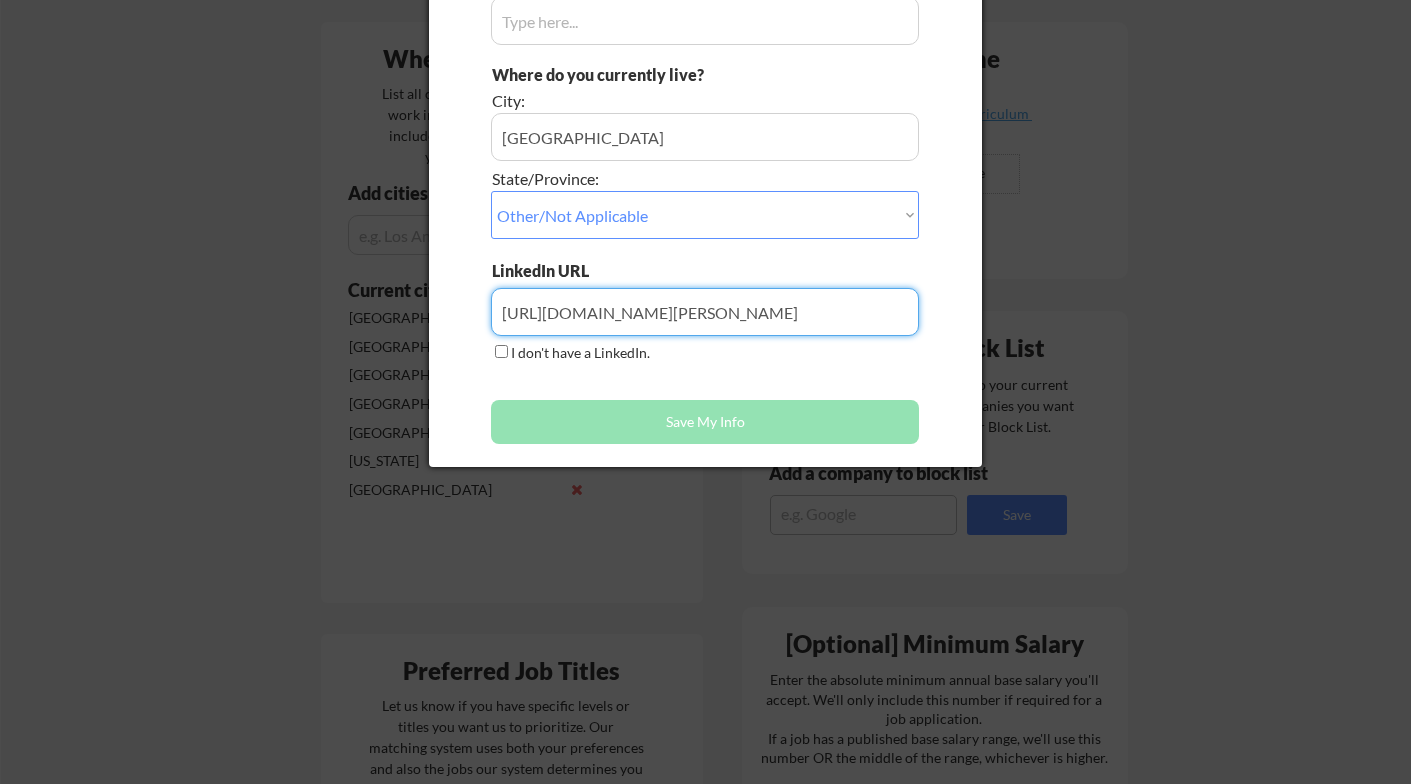 type on "https://www.linkedin.com/in/godfrey-chatira-22579a64/" 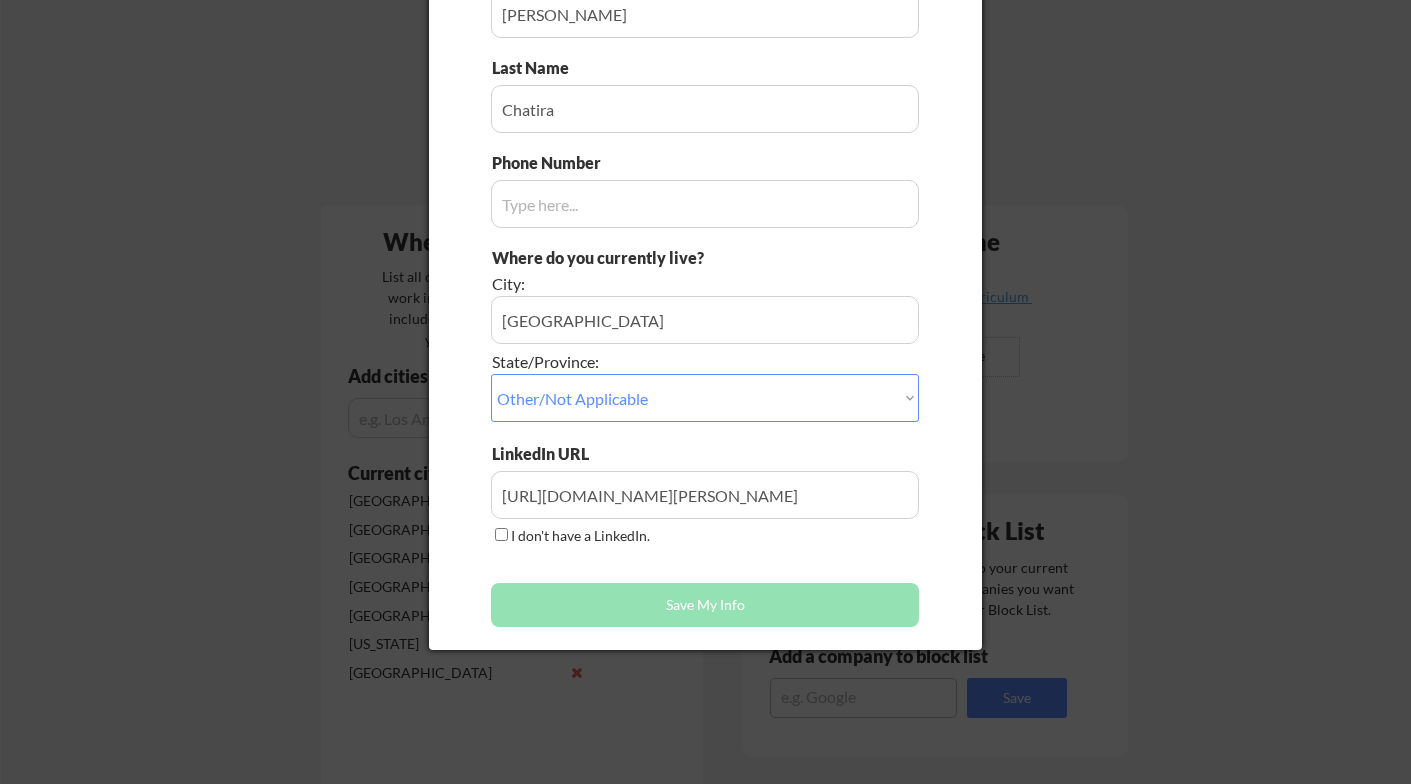 scroll, scrollTop: 146, scrollLeft: 0, axis: vertical 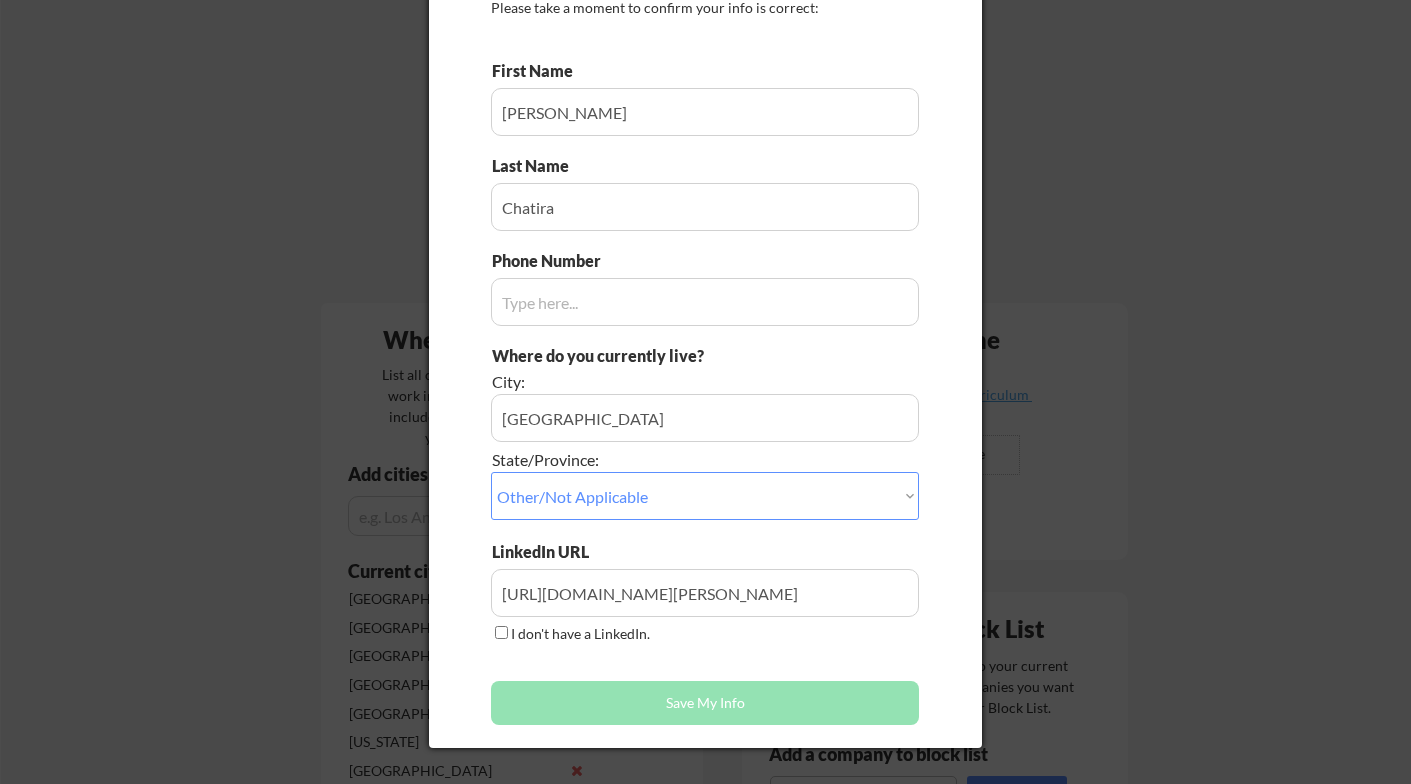 click at bounding box center (705, 302) 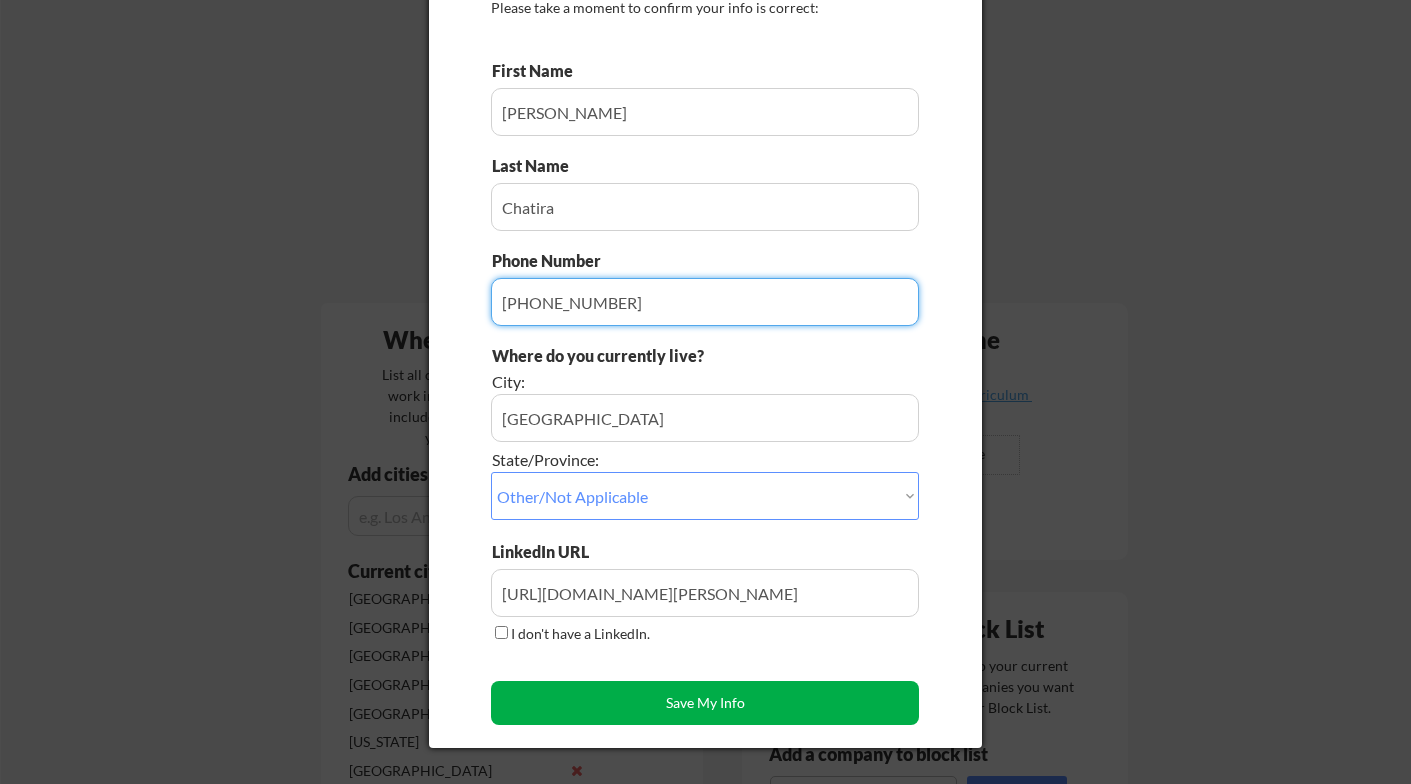 type on "+44 7917362487" 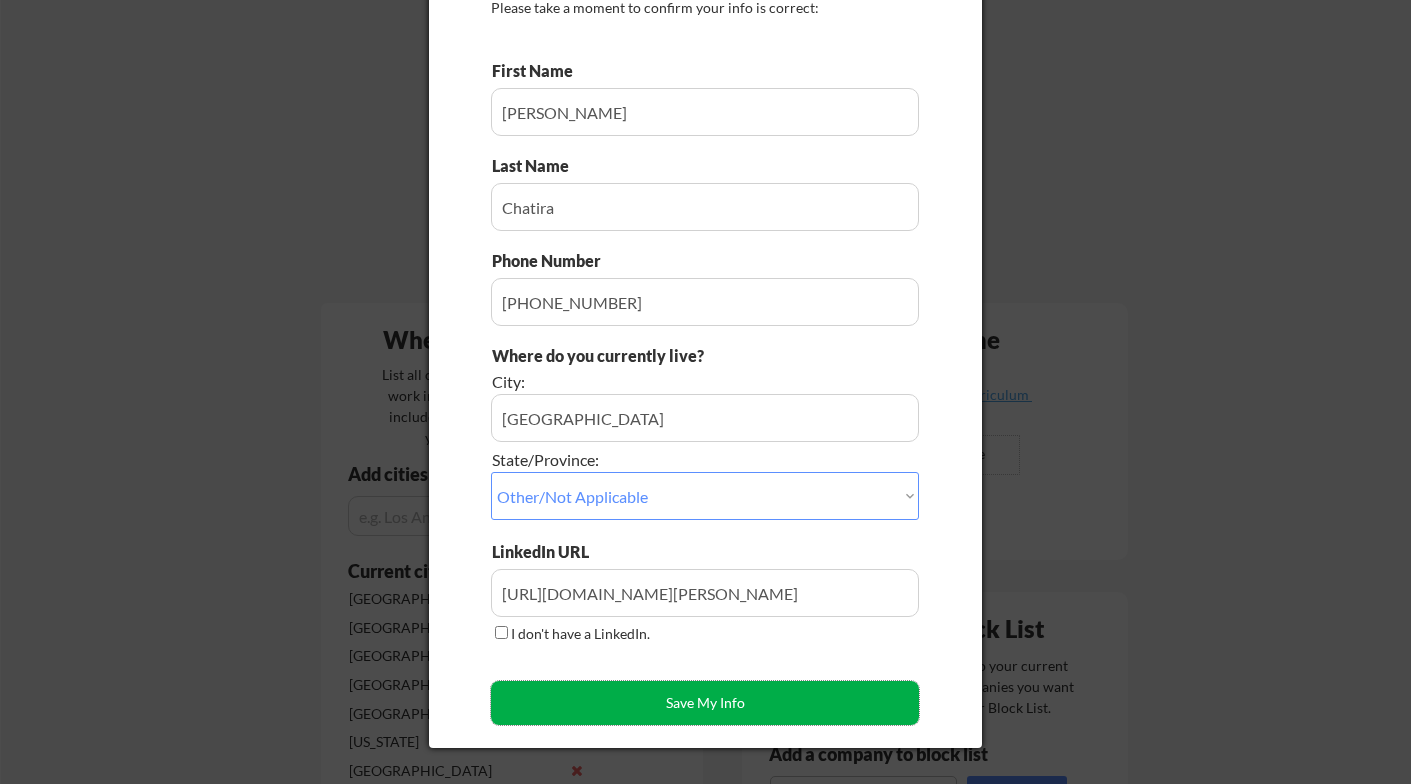 click on "Save My Info" at bounding box center [705, 703] 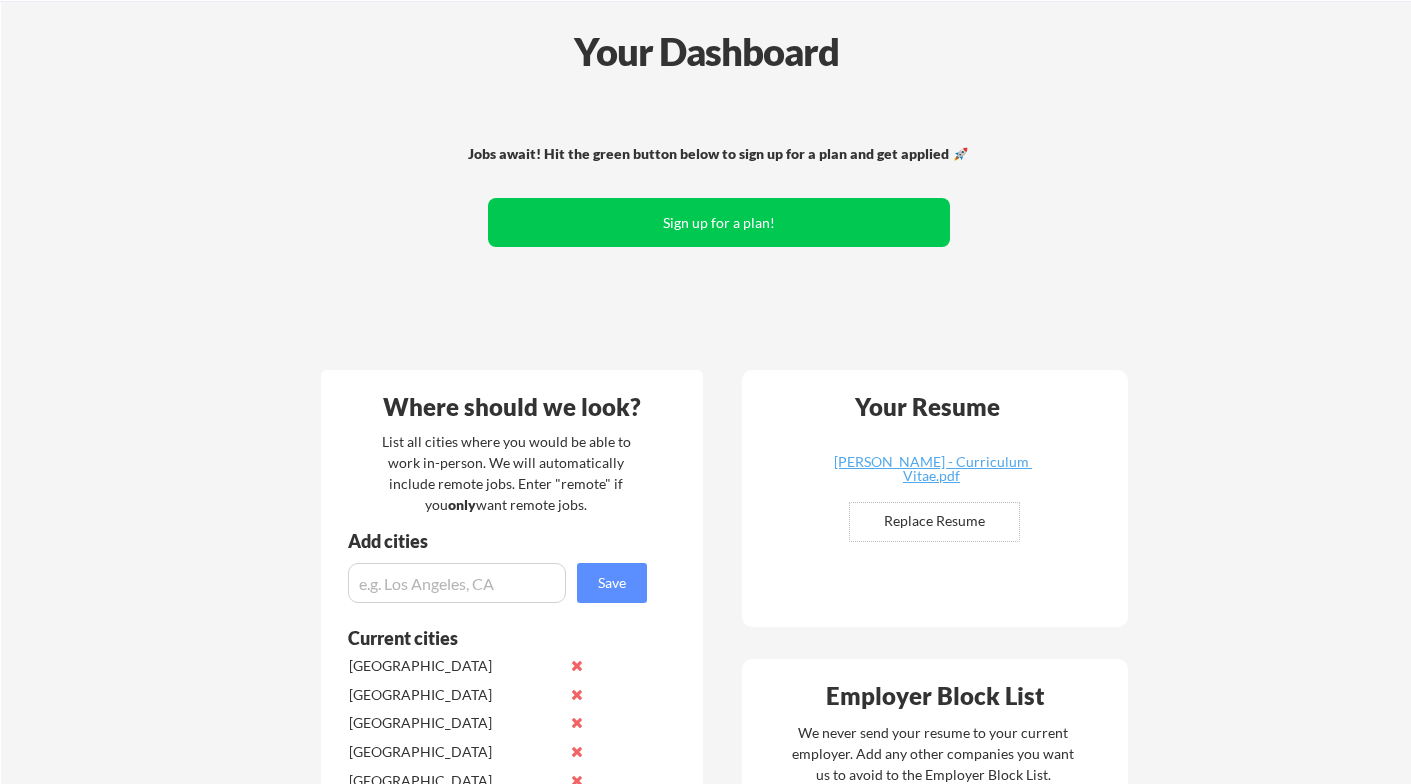 scroll, scrollTop: 0, scrollLeft: 0, axis: both 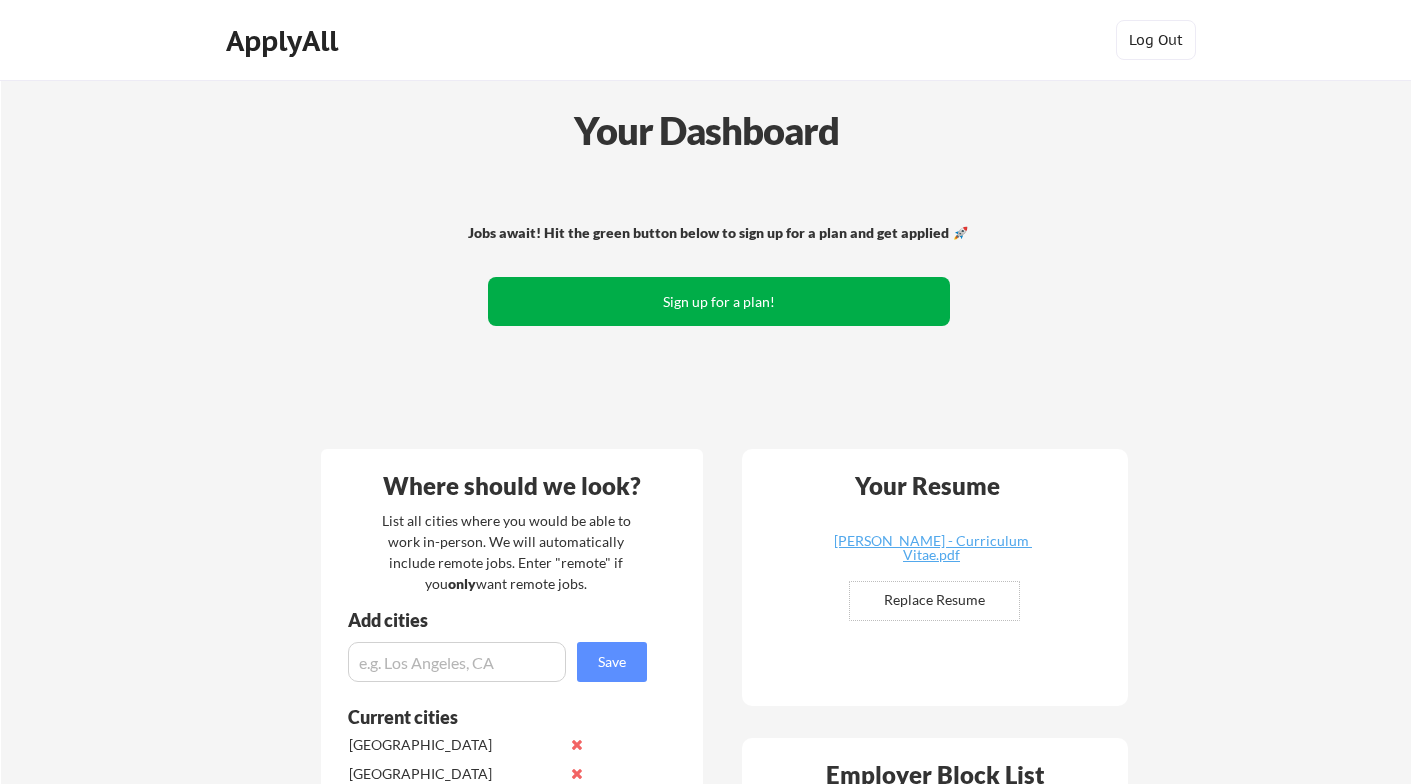 click on "Sign up for a plan!" at bounding box center [719, 301] 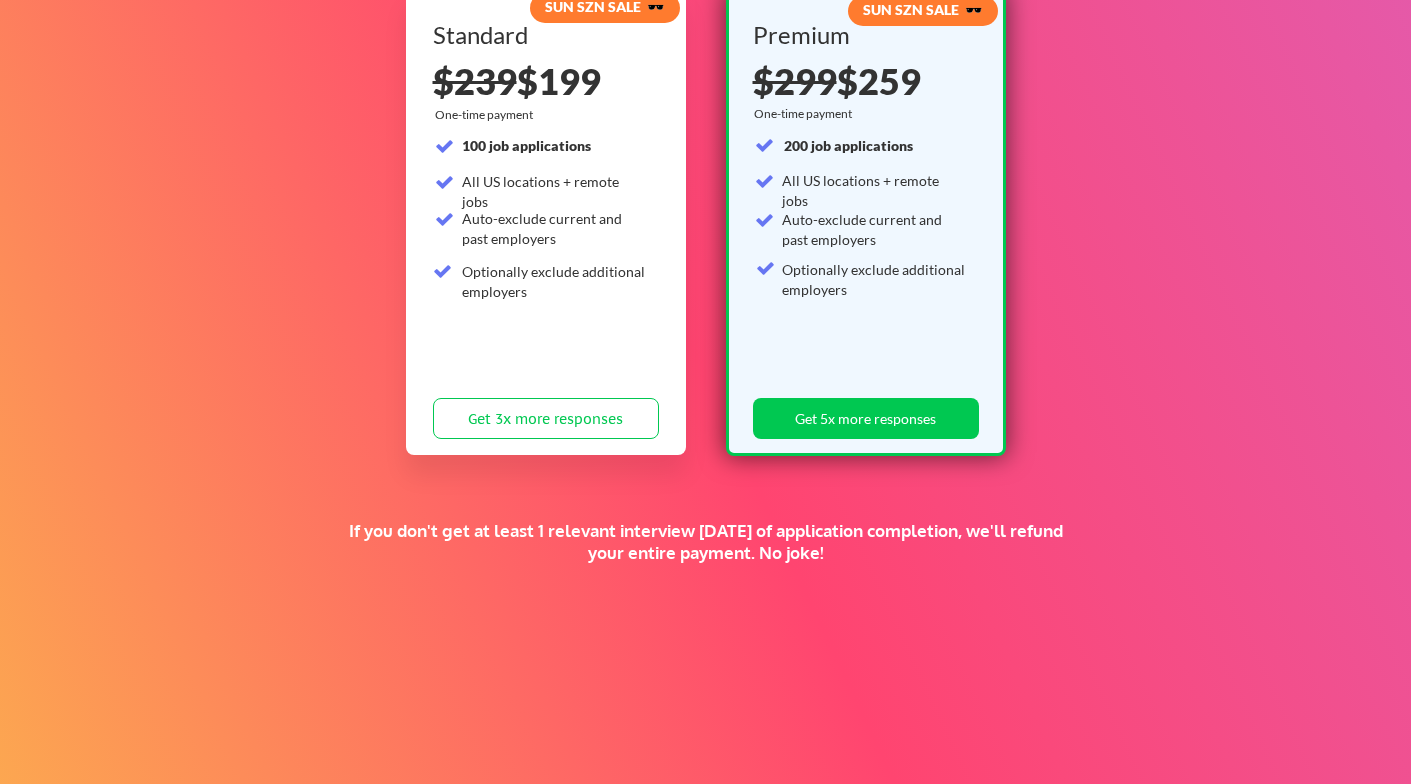 scroll, scrollTop: 0, scrollLeft: 0, axis: both 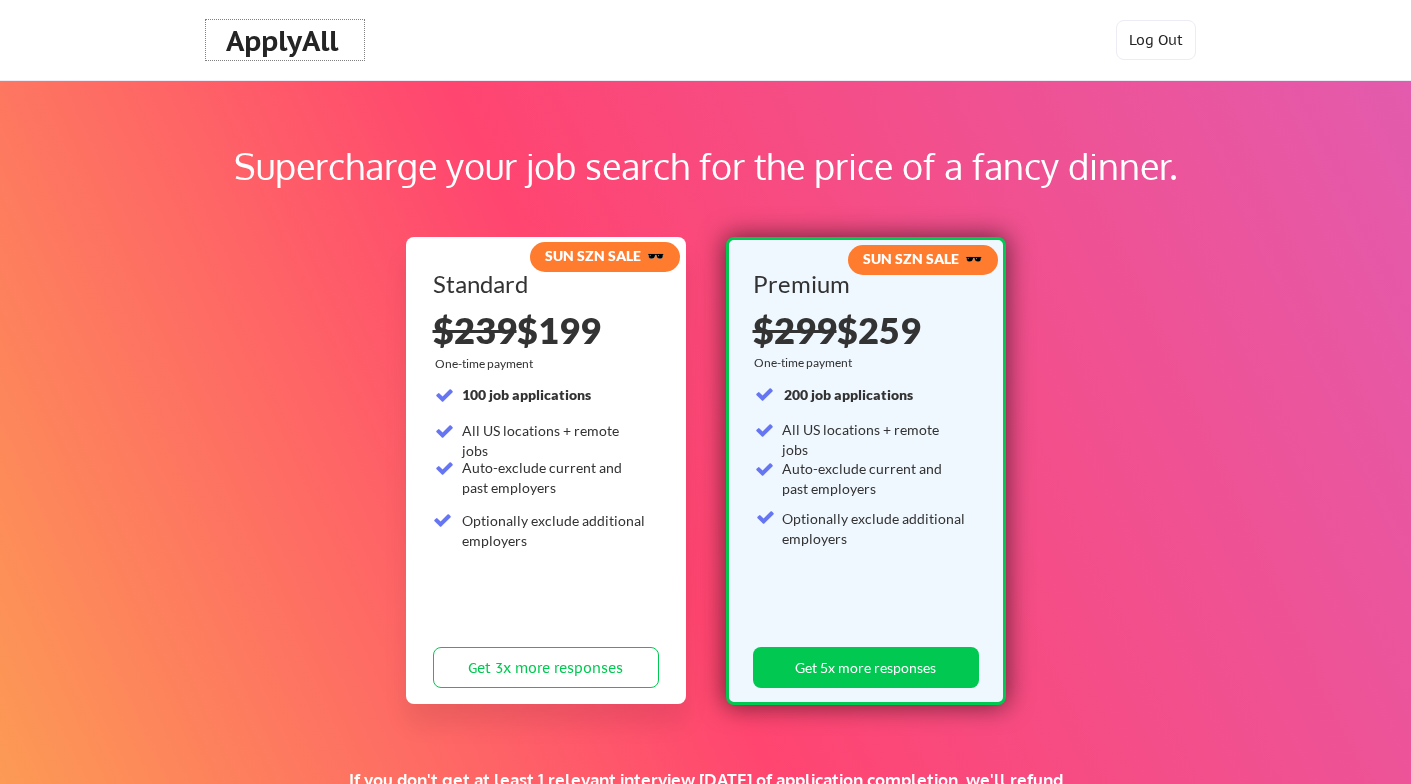 click on "ApplyAll" at bounding box center [285, 41] 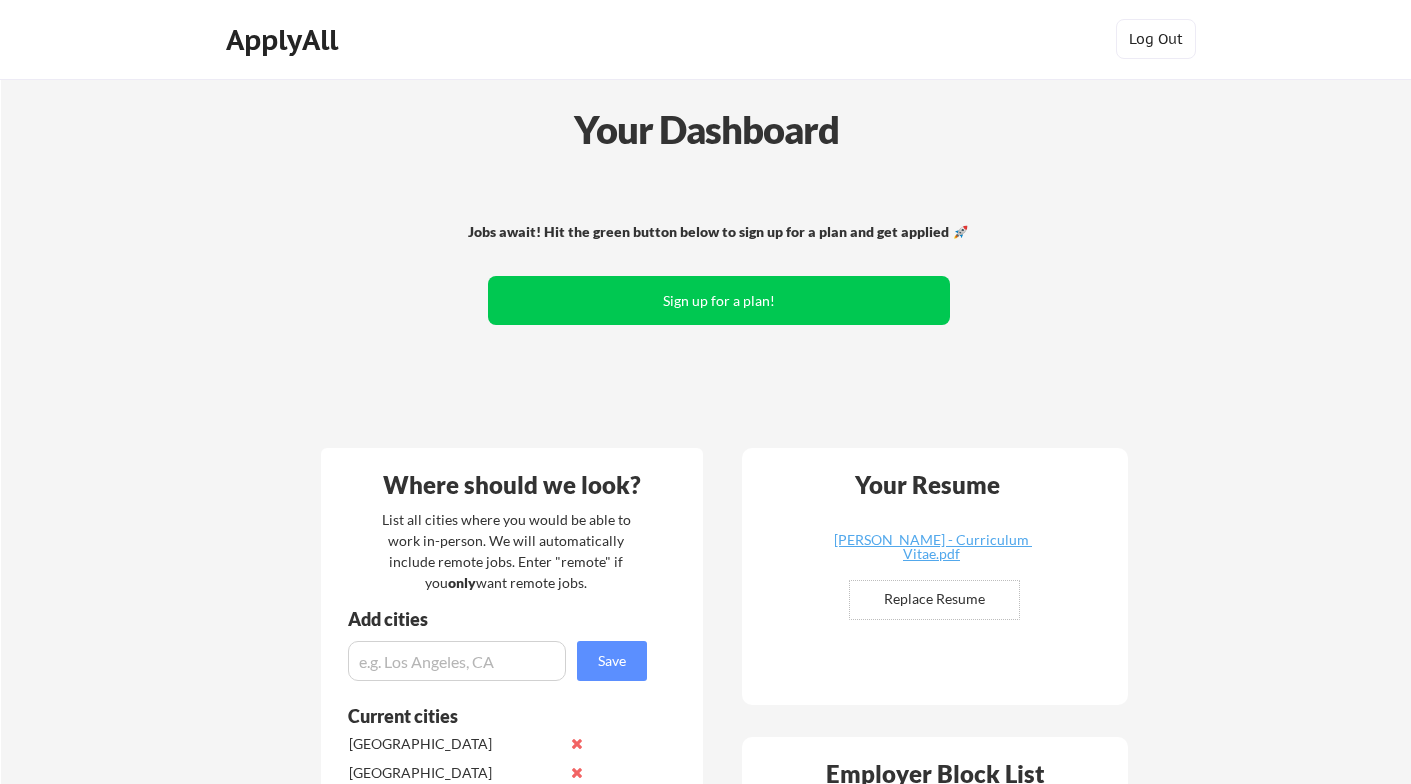 scroll, scrollTop: 0, scrollLeft: 0, axis: both 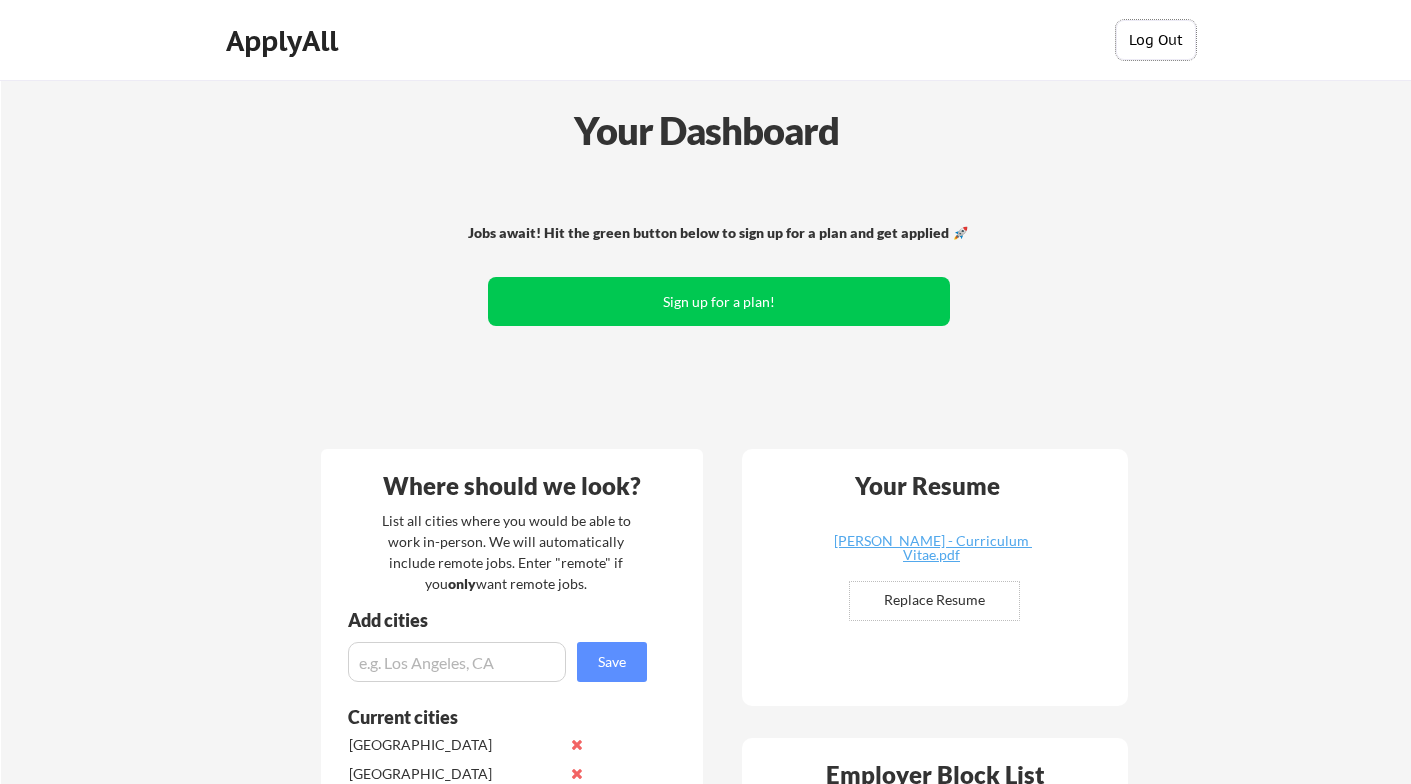 click on "Log Out" at bounding box center (1156, 40) 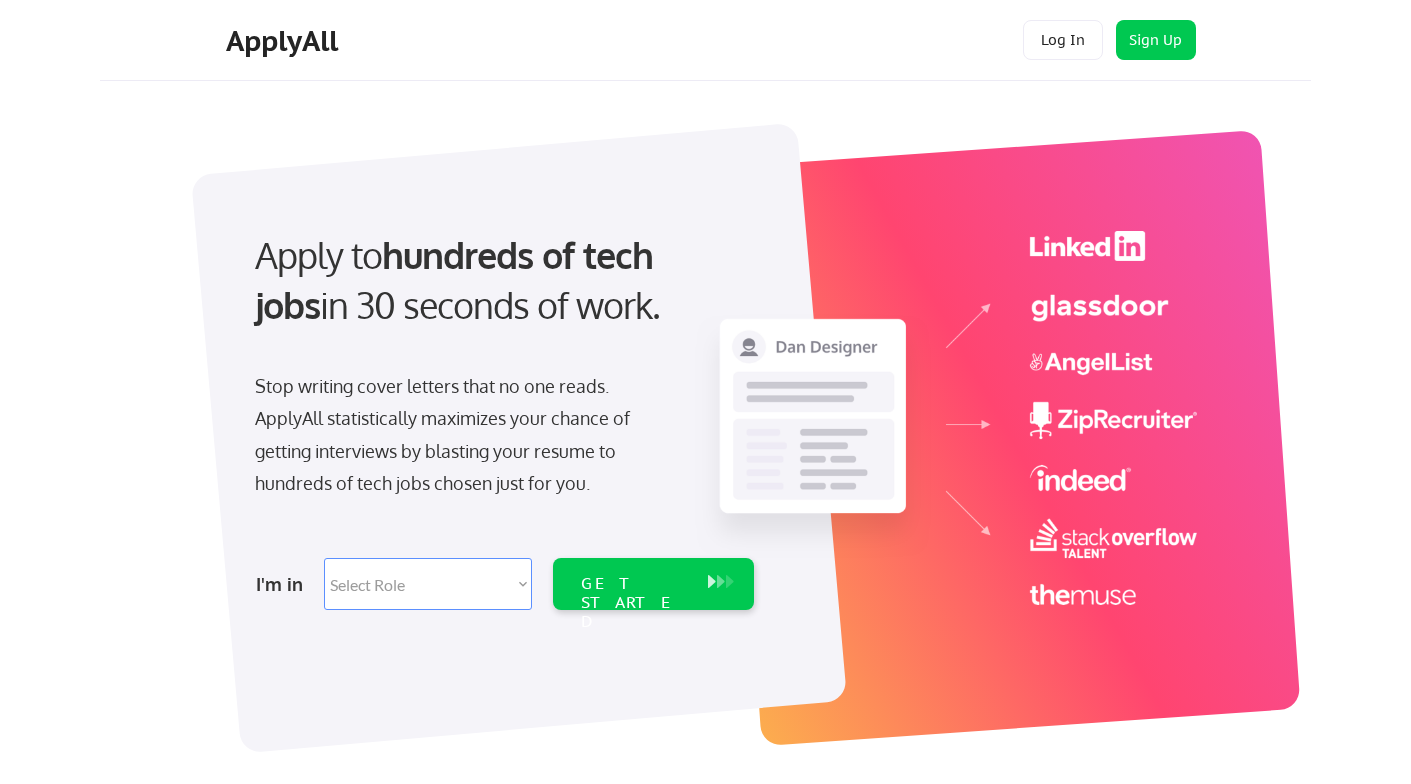scroll, scrollTop: 0, scrollLeft: 0, axis: both 